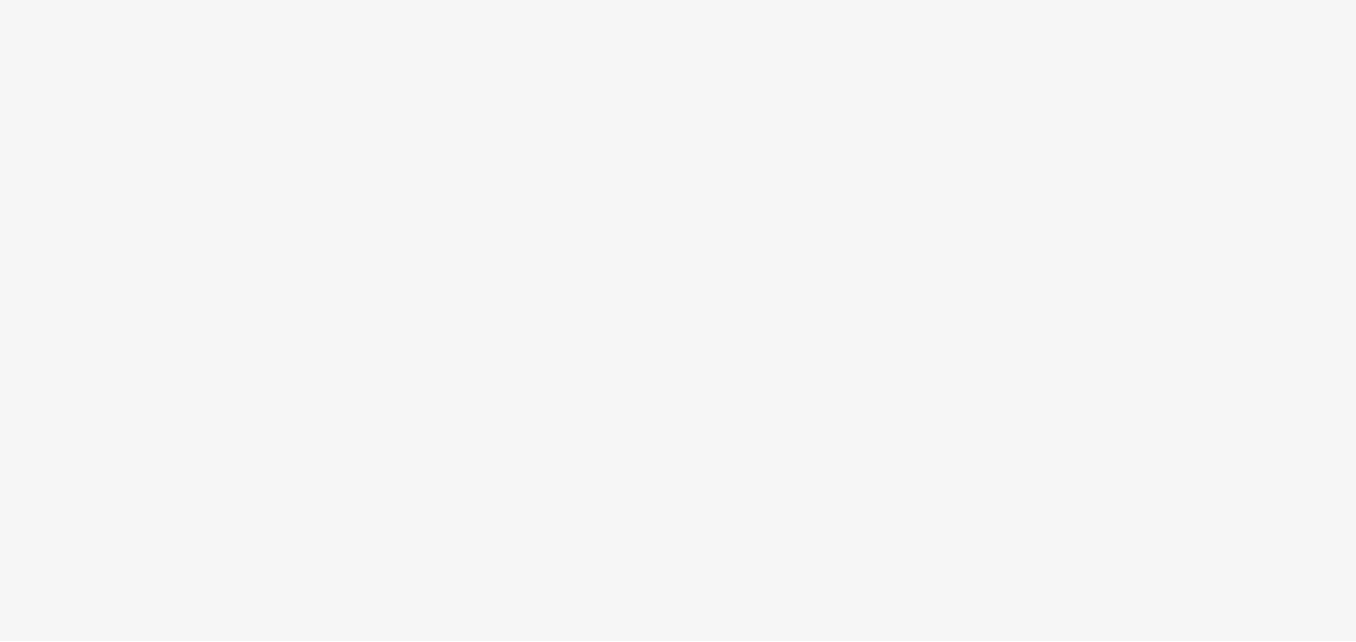scroll, scrollTop: 0, scrollLeft: 0, axis: both 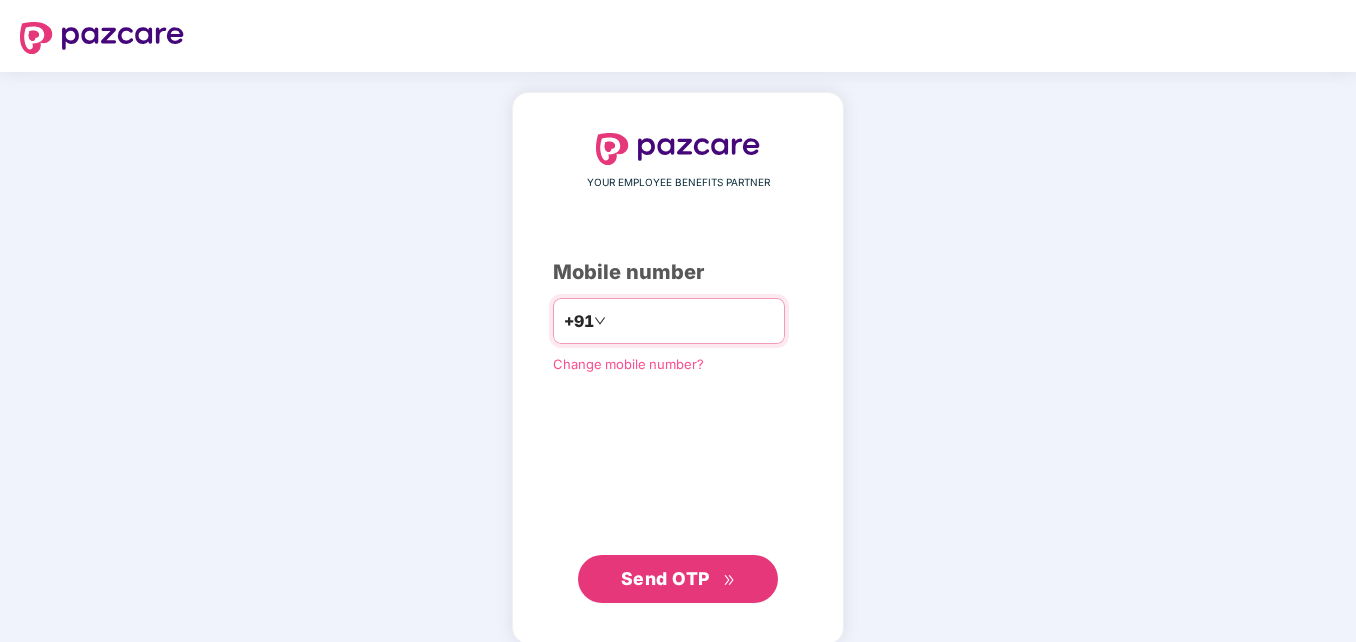 click at bounding box center (692, 321) 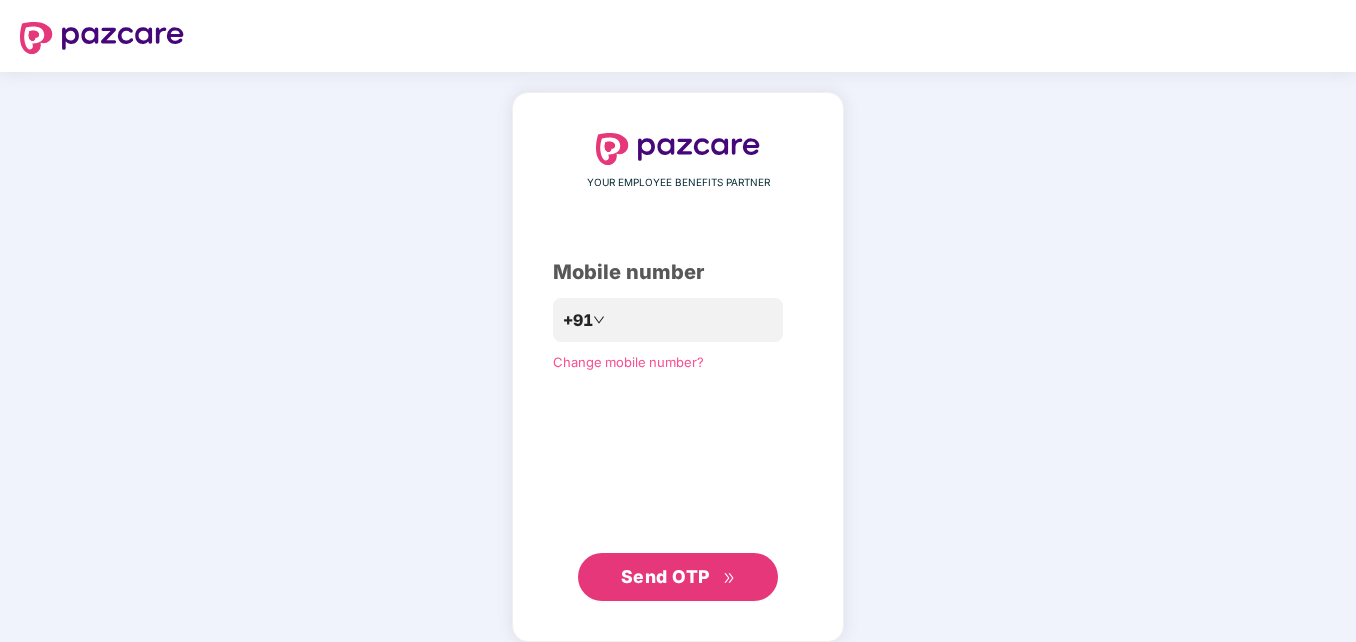 click on "YOUR EMPLOYEE BENEFITS PARTNER Mobile number +91 Change mobile number? Send OTP" at bounding box center [678, 367] 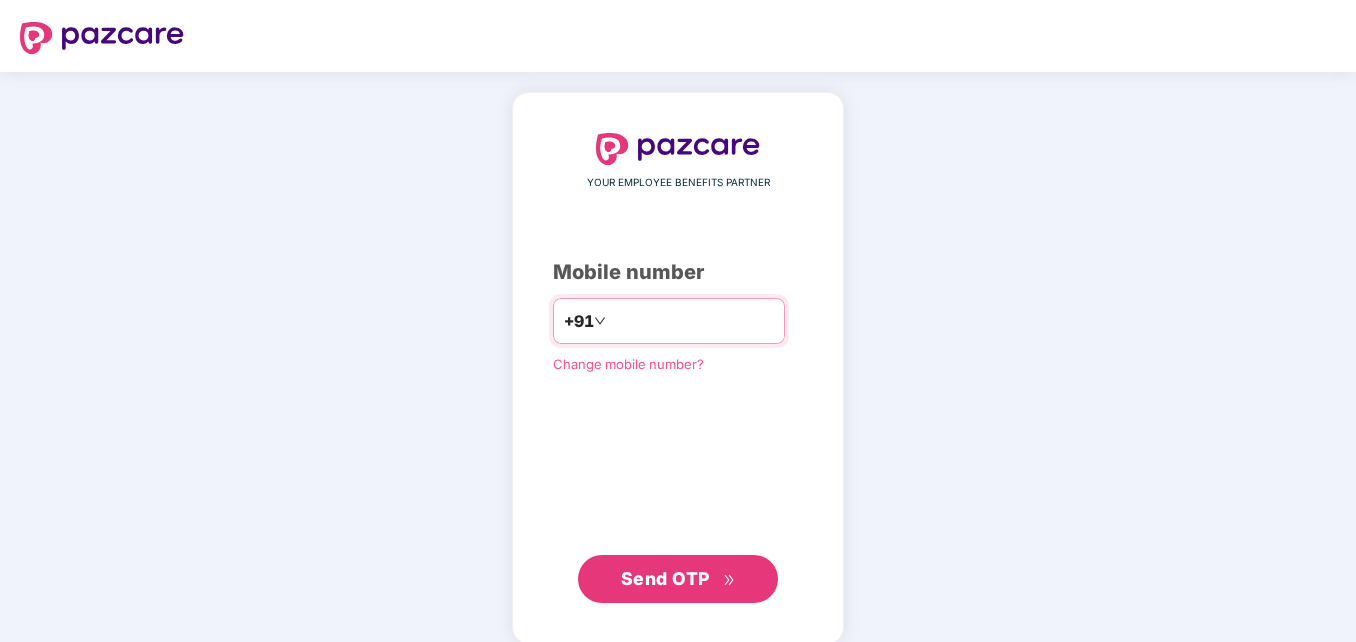 click at bounding box center [600, 321] 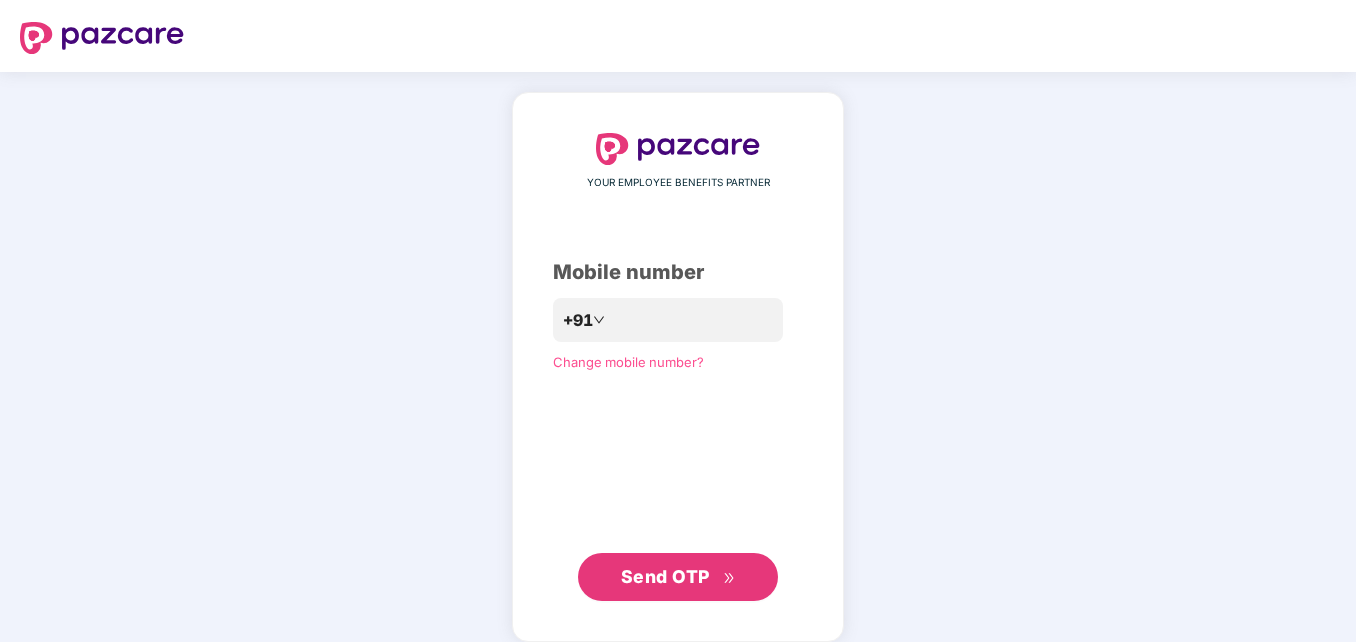 click on "Send OTP" at bounding box center [665, 576] 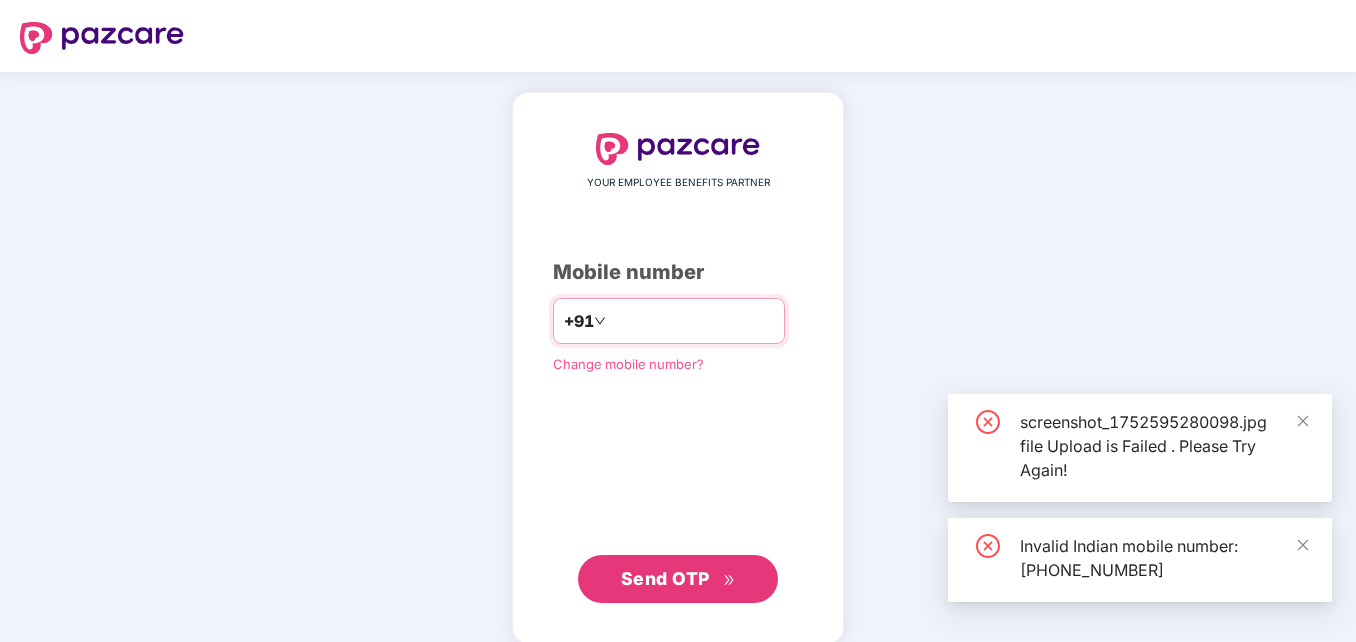 click on "**********" at bounding box center (692, 321) 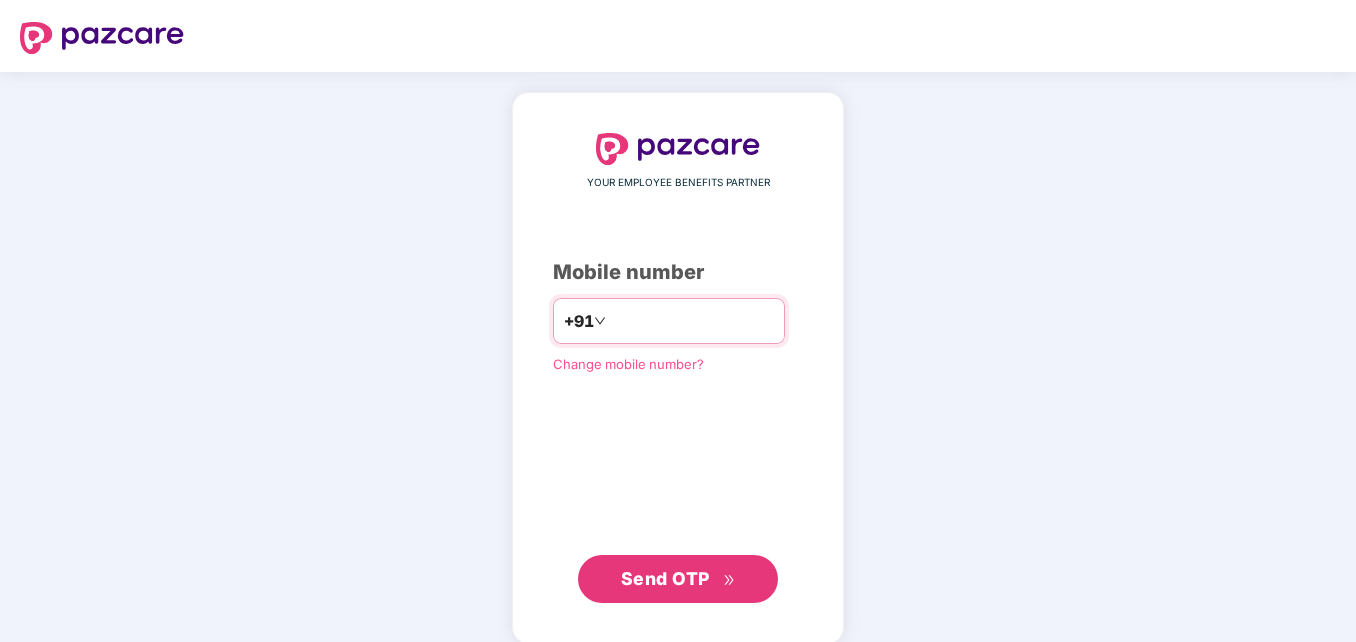 click on "**********" at bounding box center [692, 321] 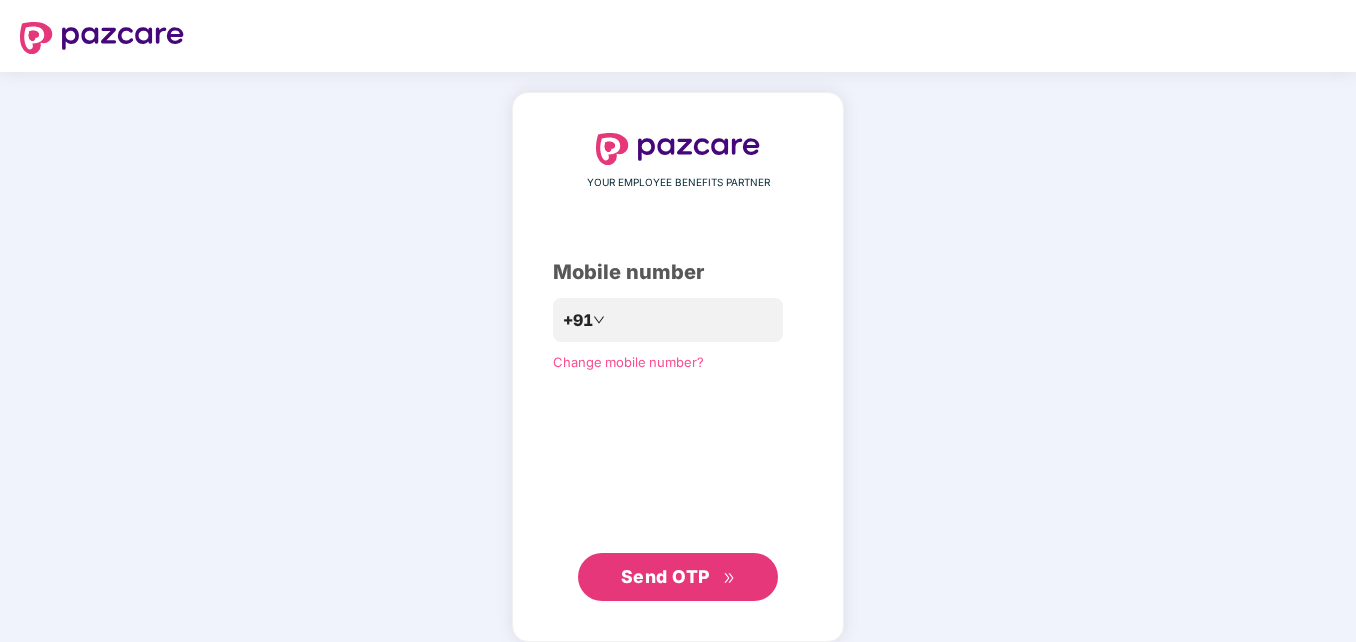 click on "YOUR EMPLOYEE BENEFITS PARTNER Mobile number +91 Change mobile number? Send OTP" at bounding box center (678, 367) 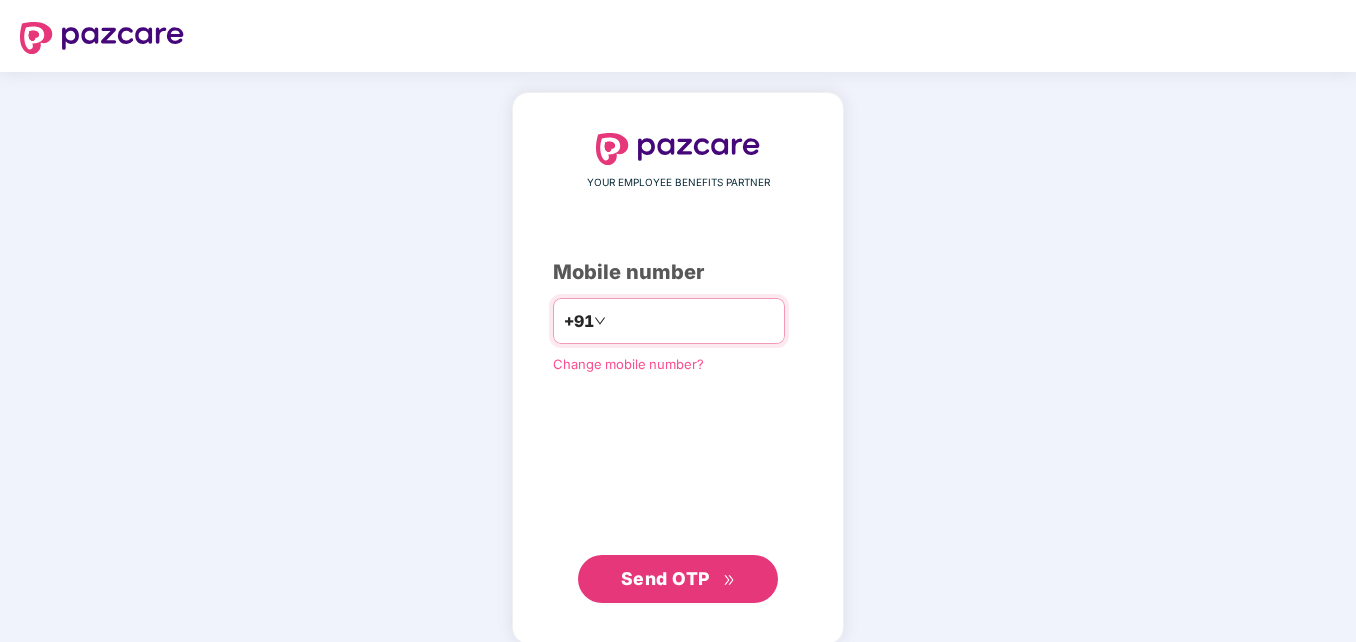 click at bounding box center (692, 321) 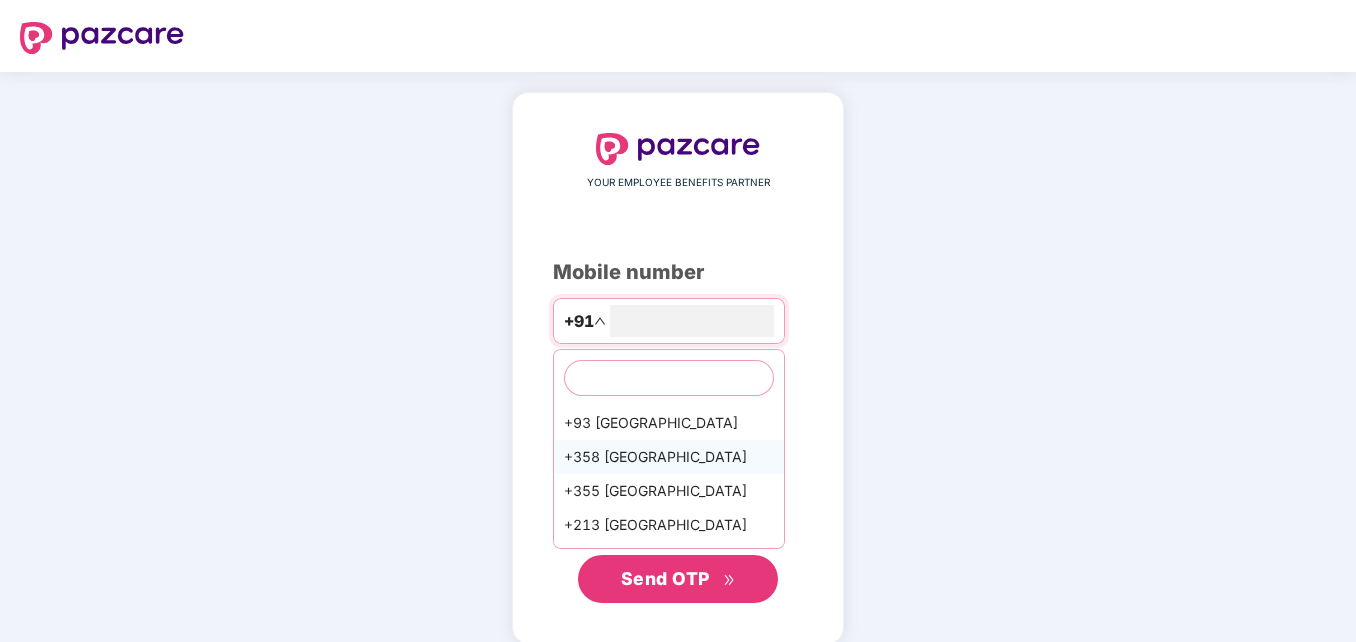 click on "+358 Aland Islands" at bounding box center [669, 457] 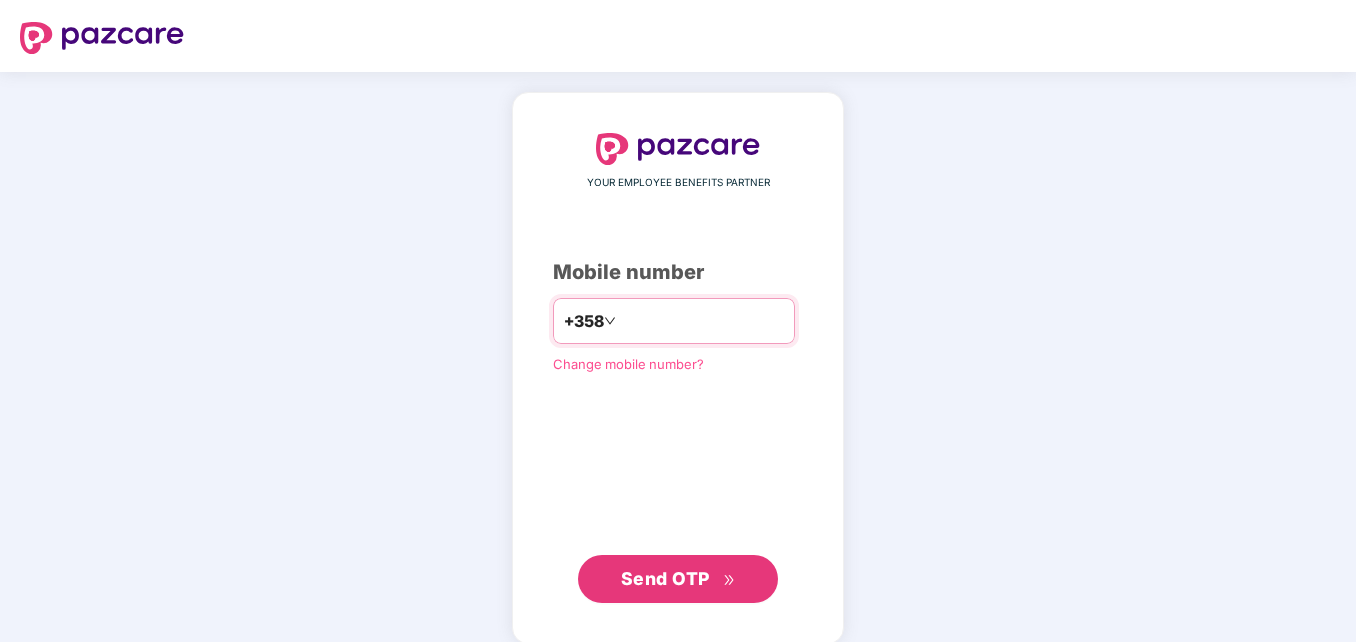 click on "****" at bounding box center (702, 321) 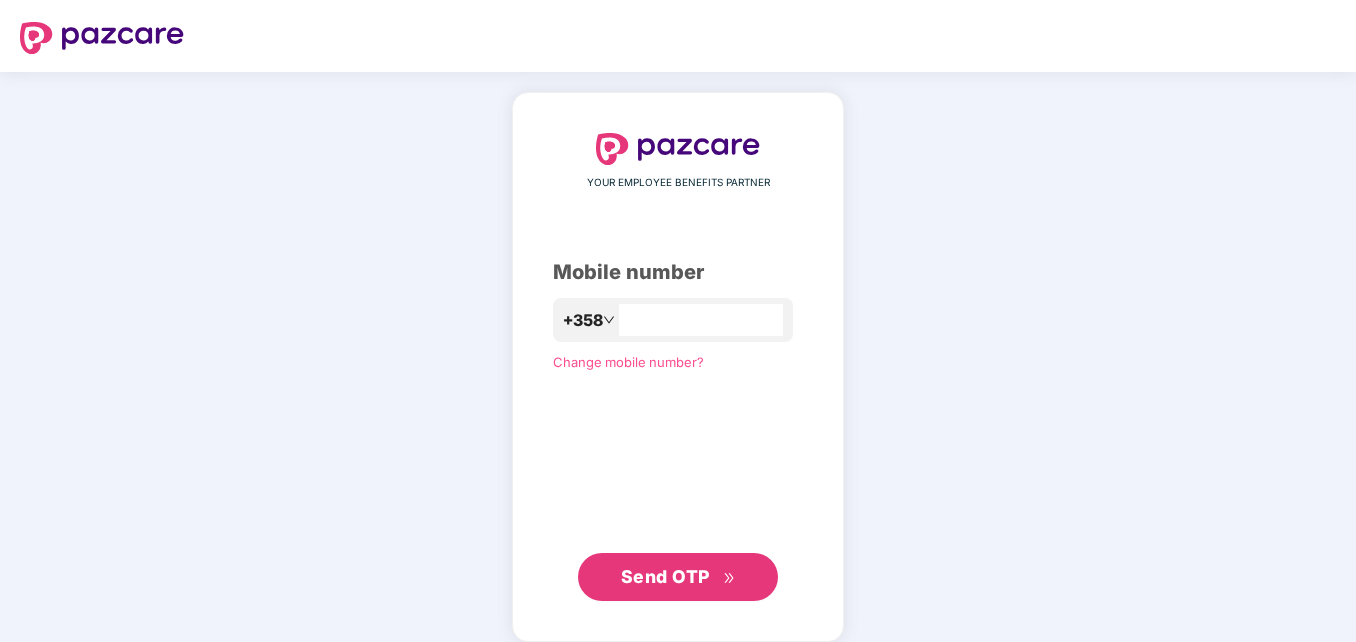 click 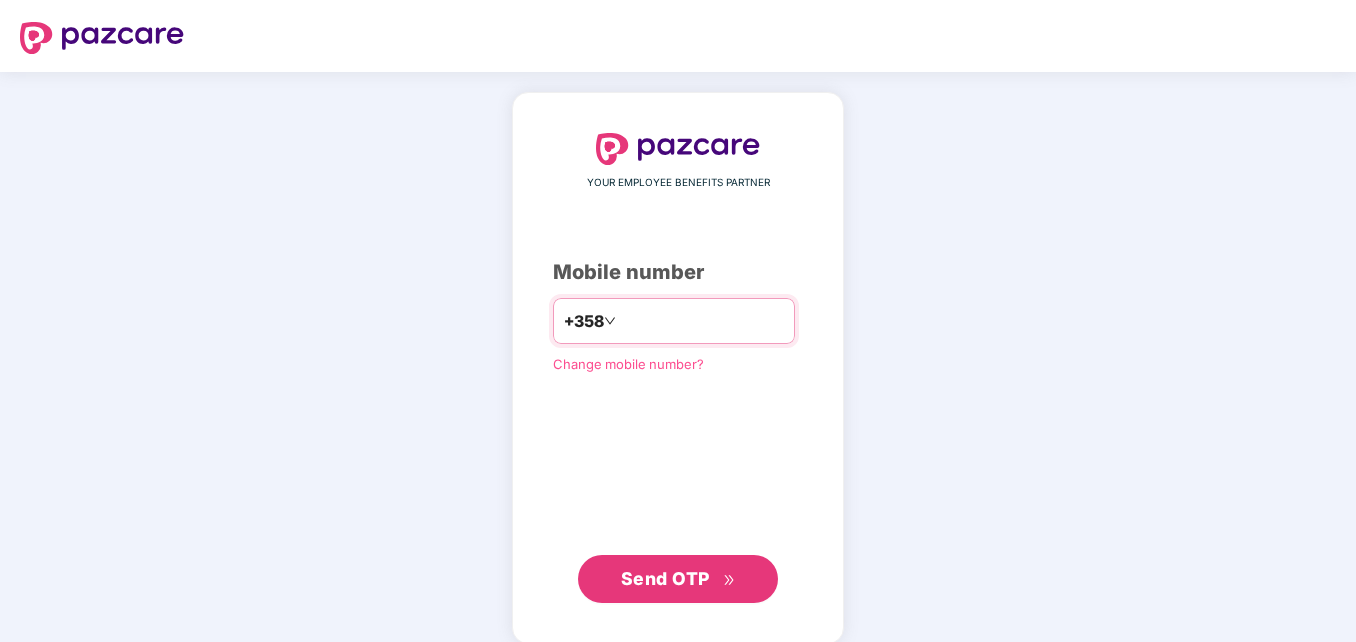 click on "****" at bounding box center [702, 321] 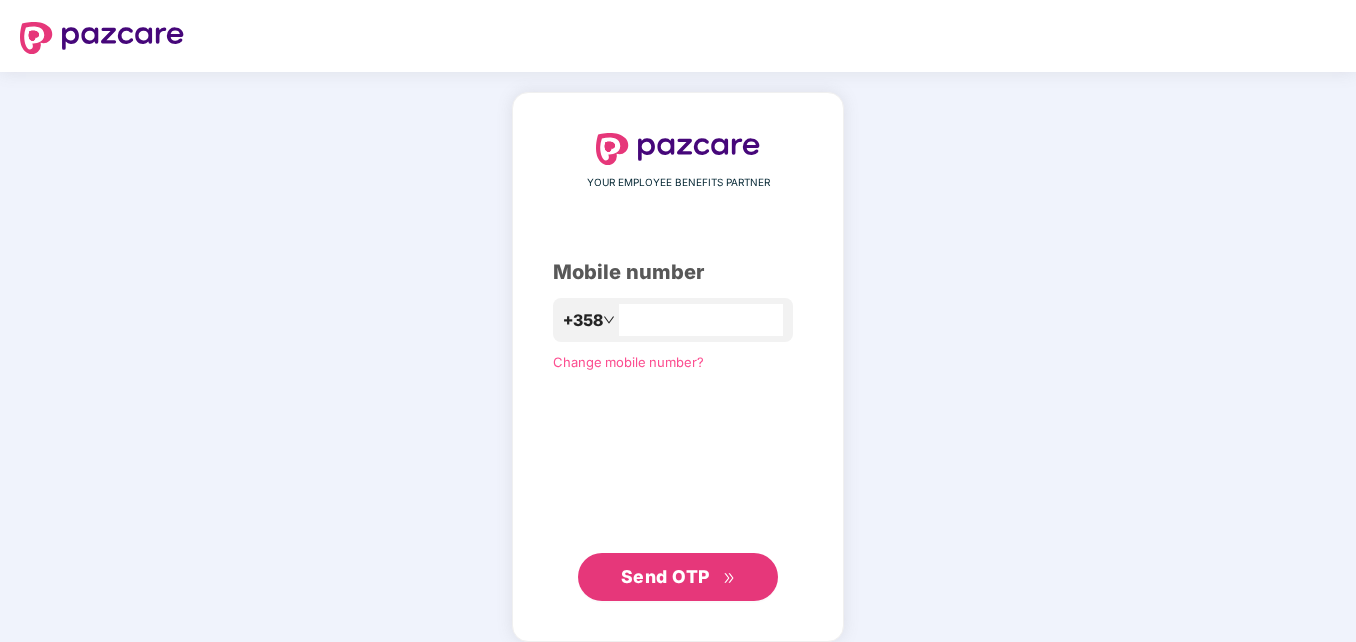 click on "+358" at bounding box center (583, 320) 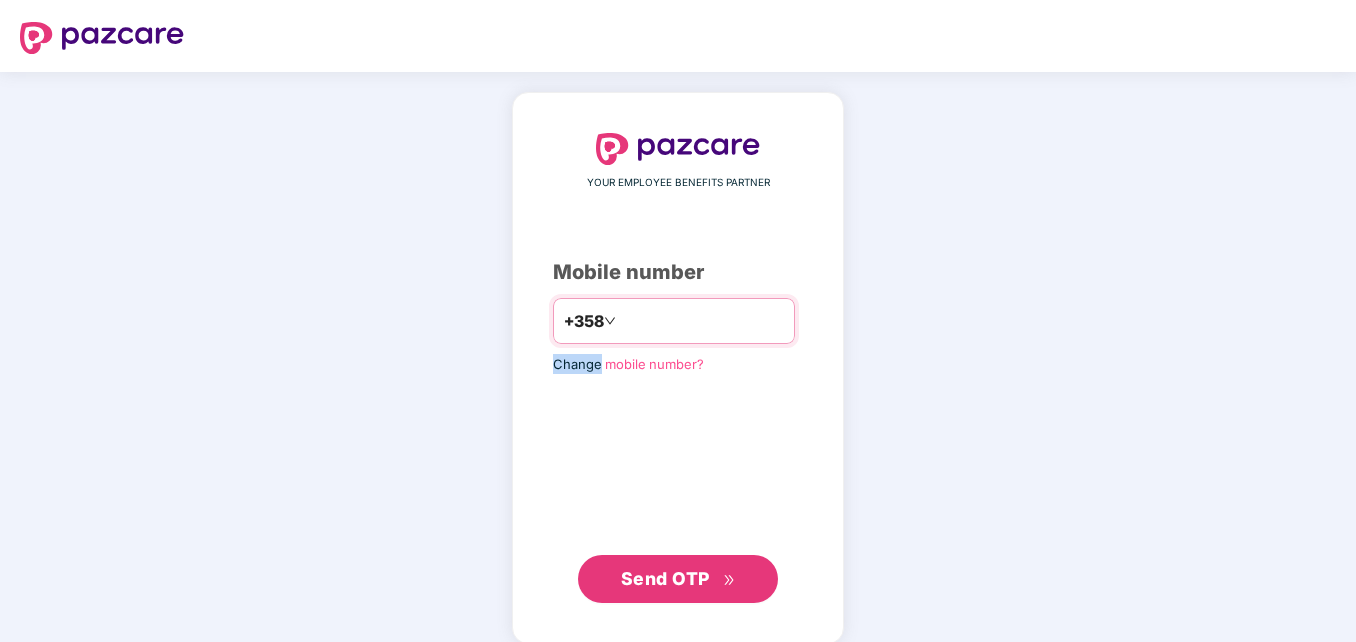 drag, startPoint x: 576, startPoint y: 319, endPoint x: 560, endPoint y: 322, distance: 16.27882 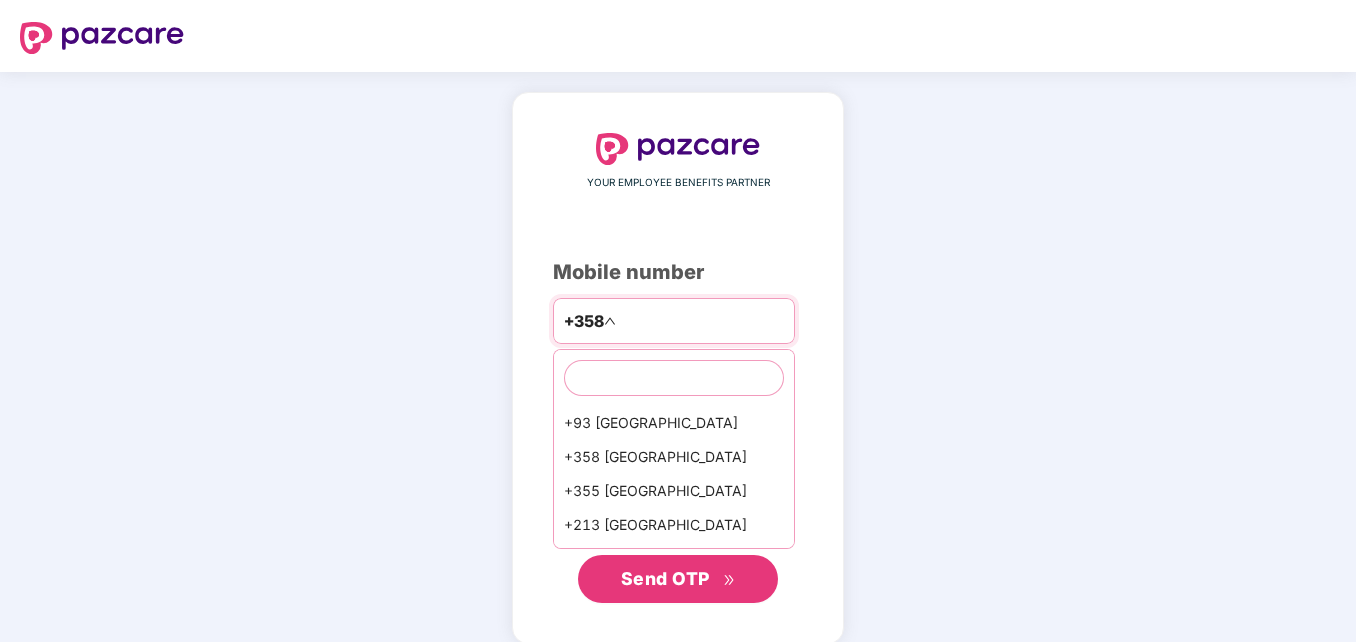 click on "+358" at bounding box center [584, 321] 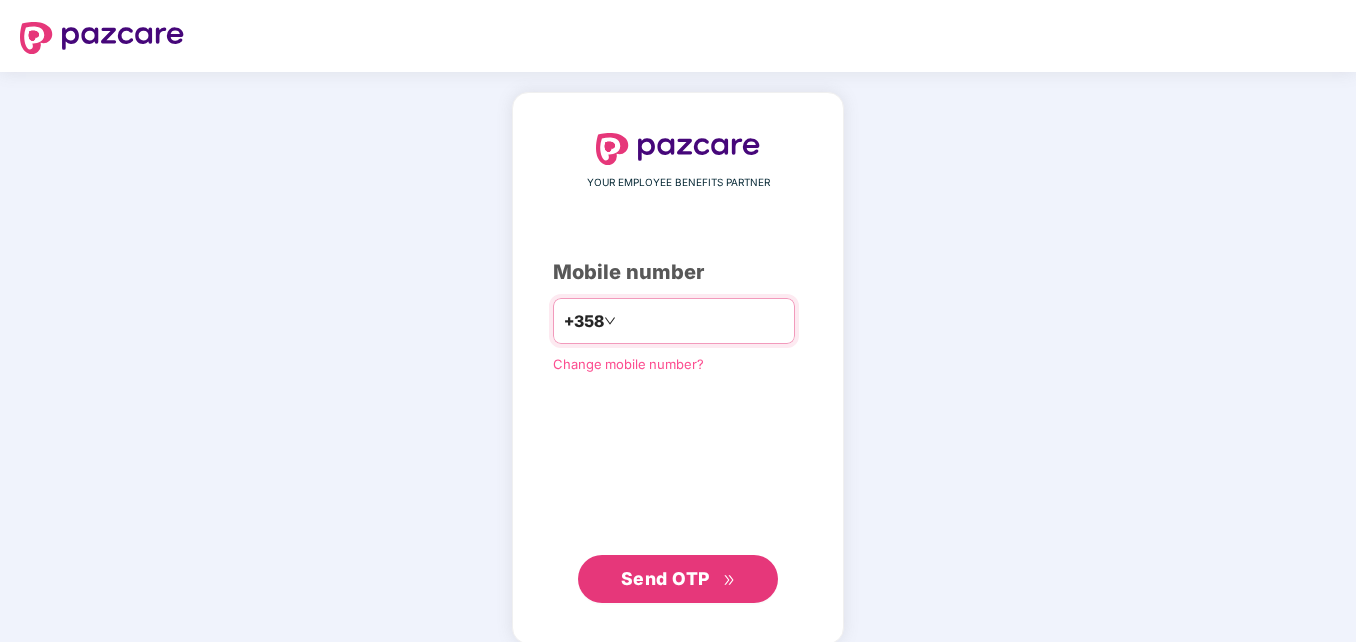 click at bounding box center [702, 321] 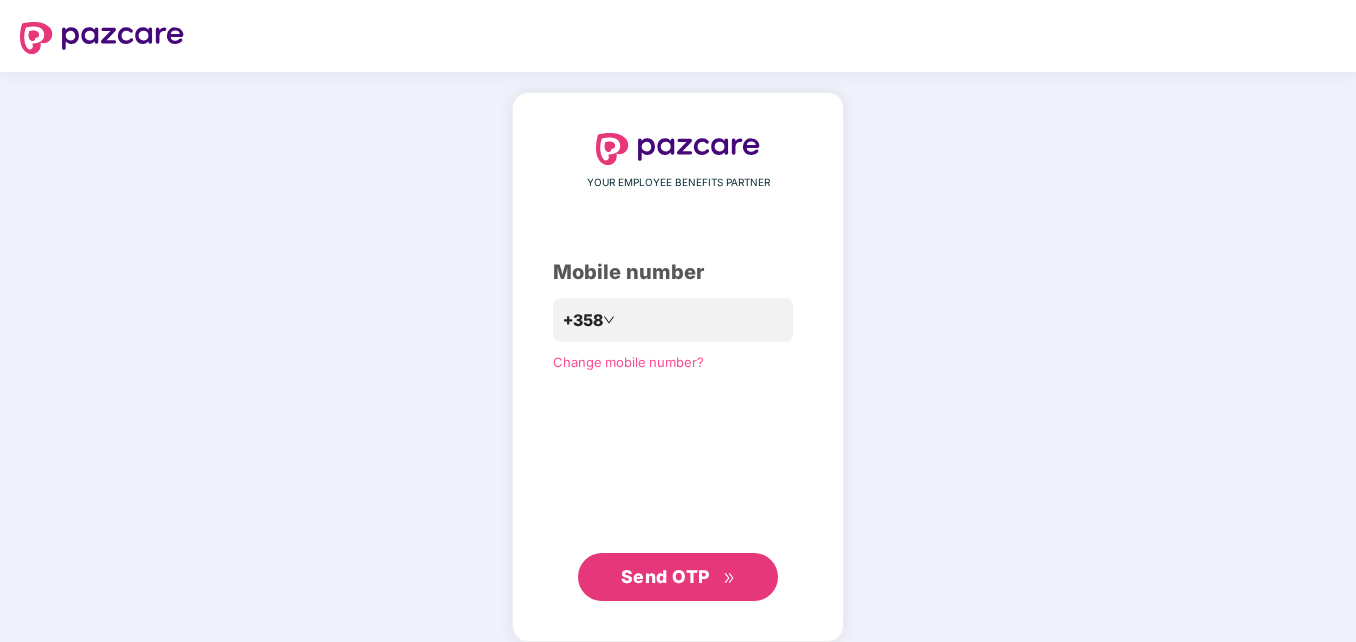 click on "YOUR EMPLOYEE BENEFITS PARTNER Mobile number +358 Change mobile number? Send OTP" at bounding box center (678, 367) 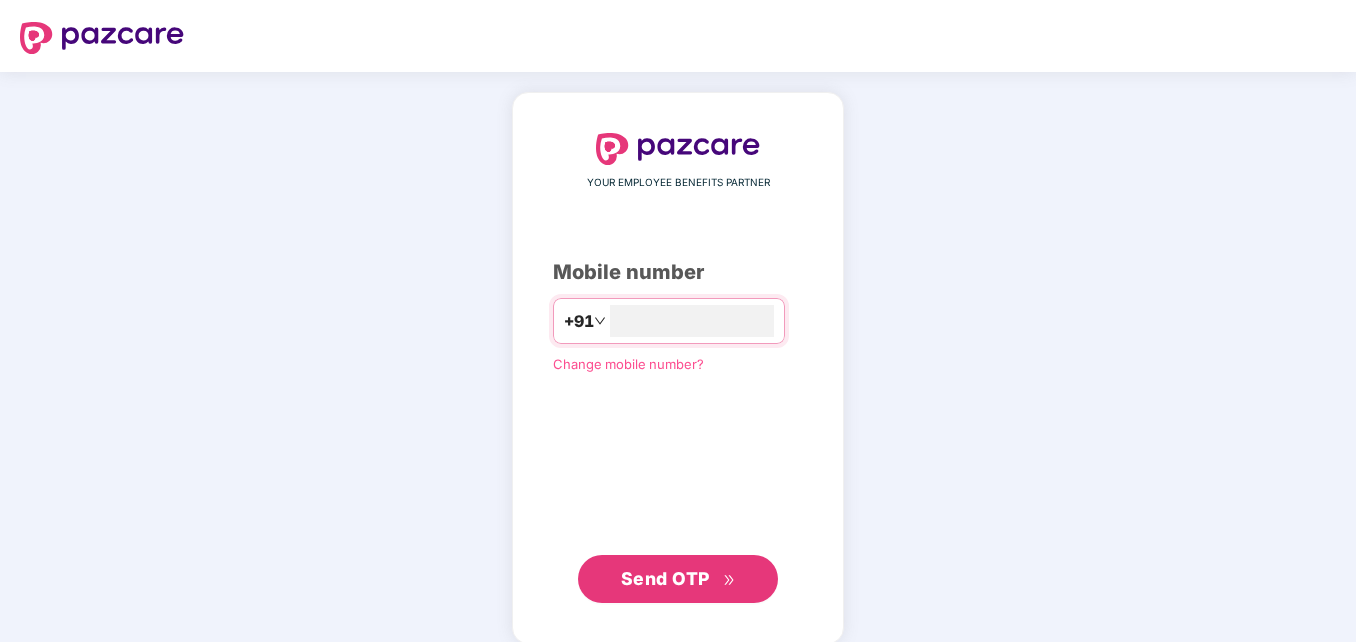 scroll, scrollTop: 0, scrollLeft: 0, axis: both 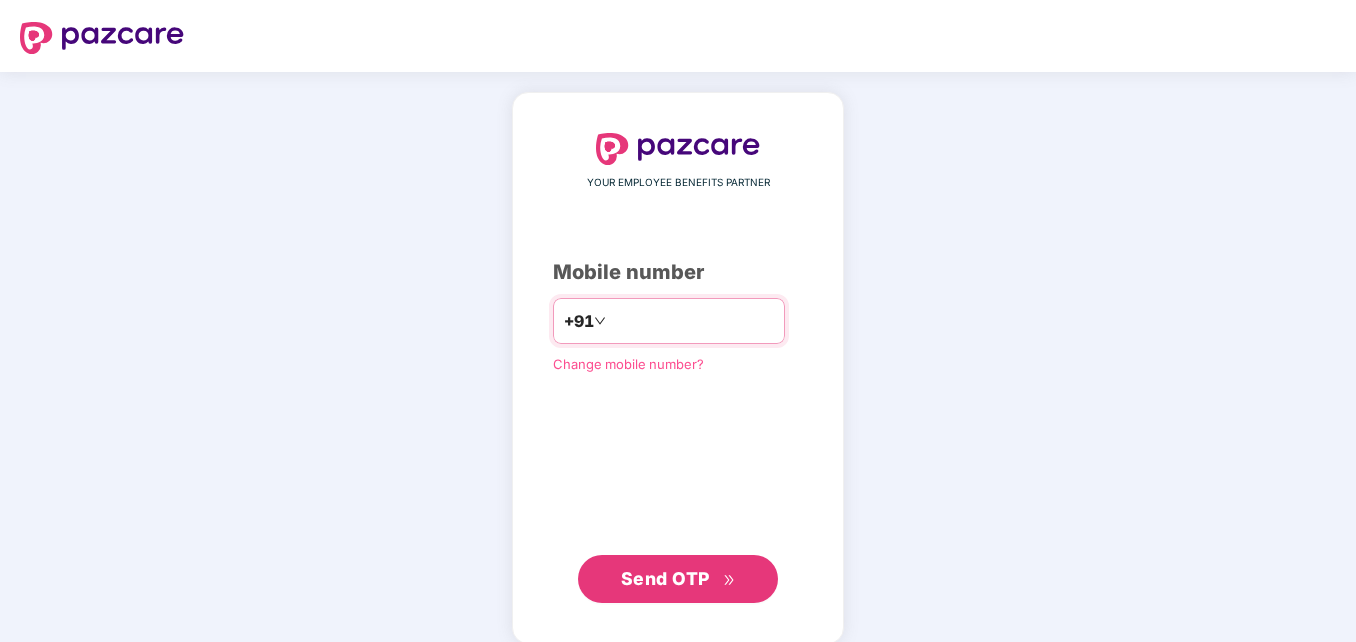 click at bounding box center (692, 321) 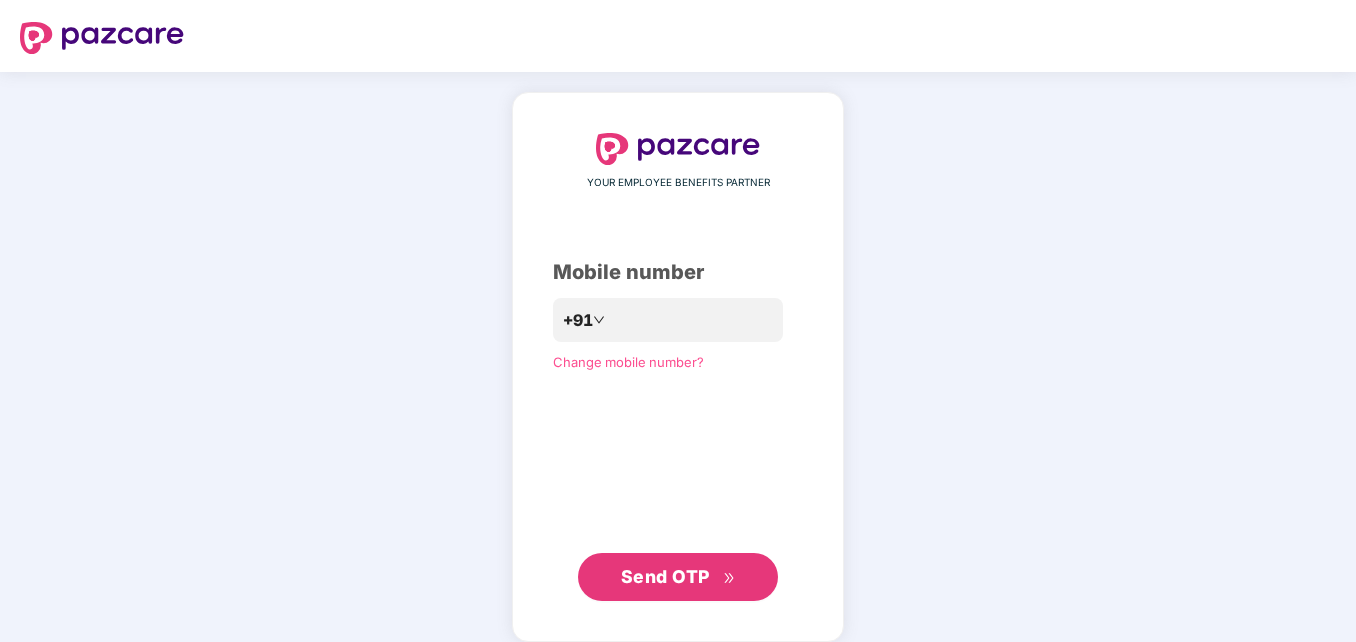 click on "Send OTP" at bounding box center [665, 576] 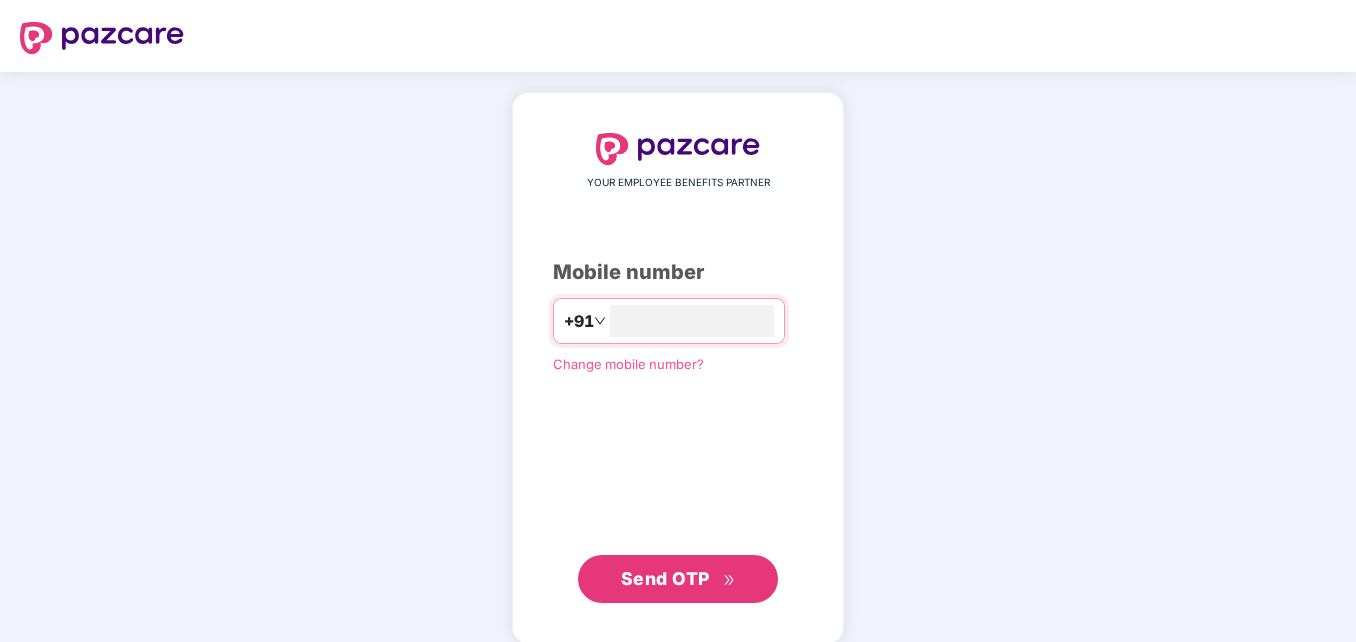scroll, scrollTop: 0, scrollLeft: 0, axis: both 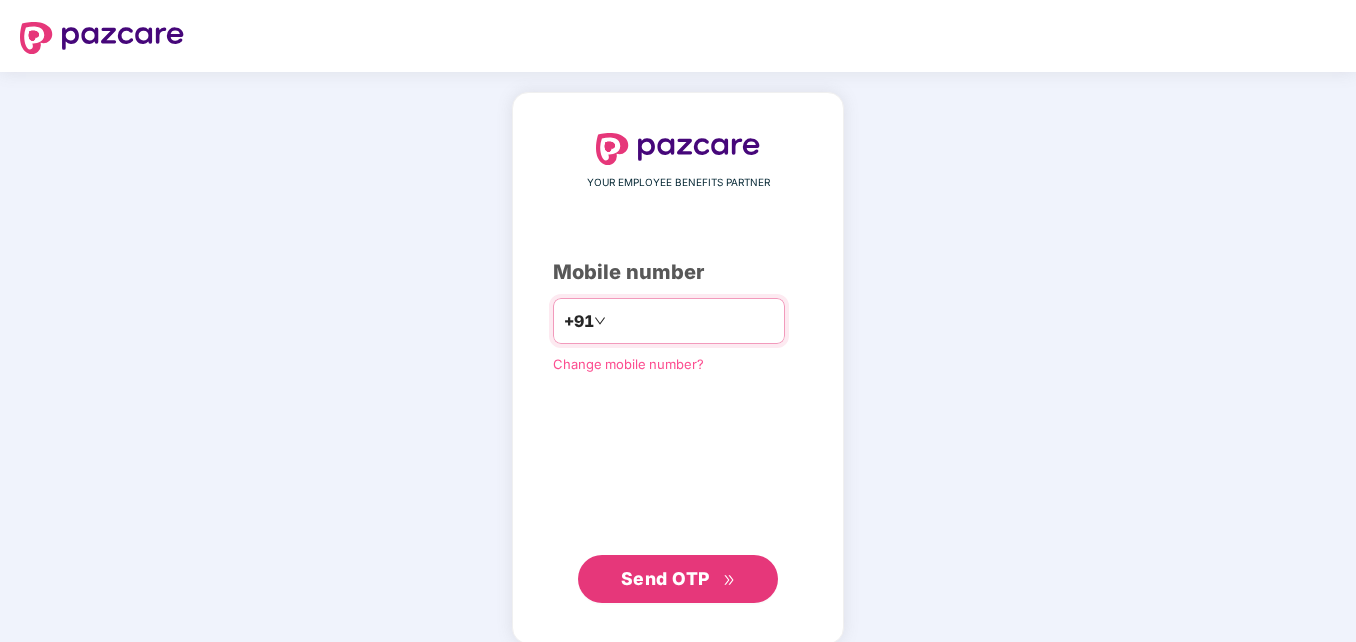 click at bounding box center [692, 321] 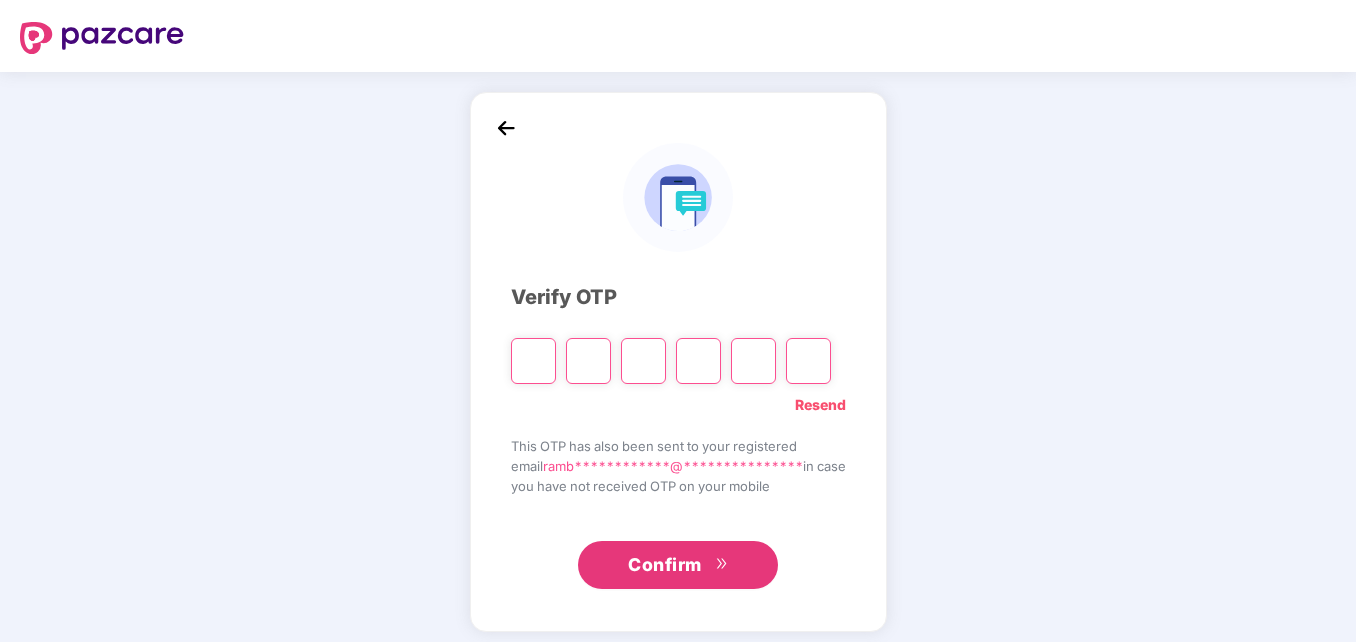 type on "*" 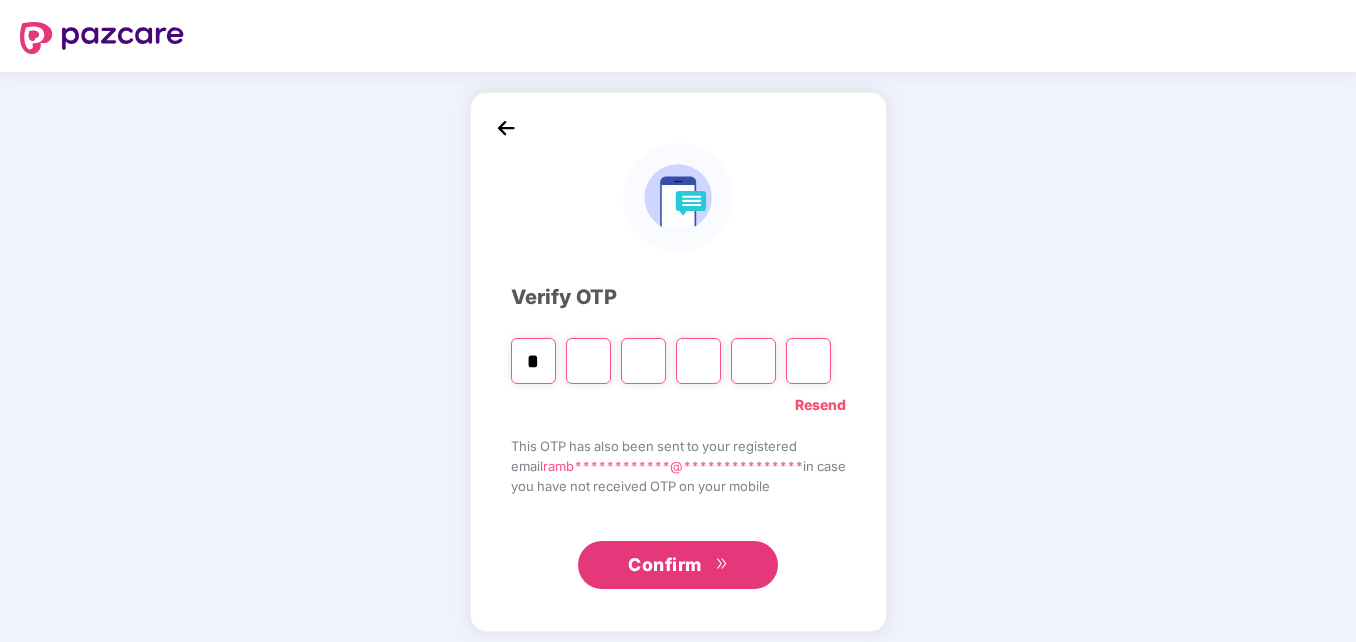 type on "*" 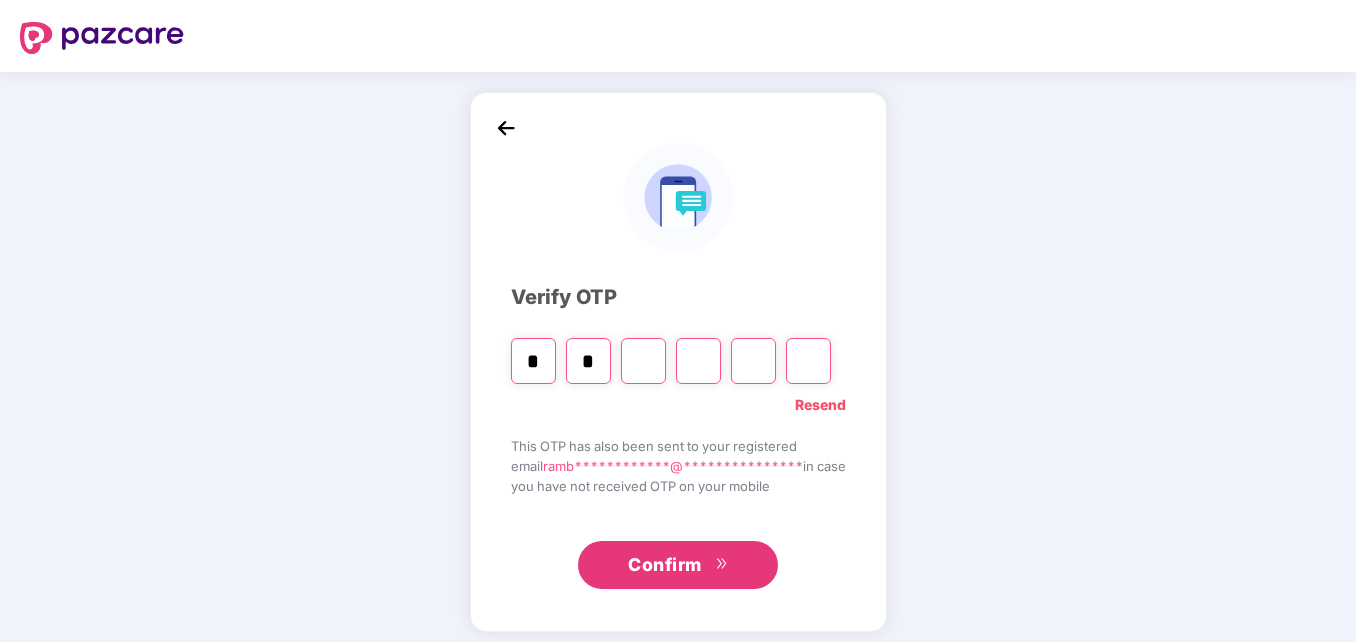 type on "*" 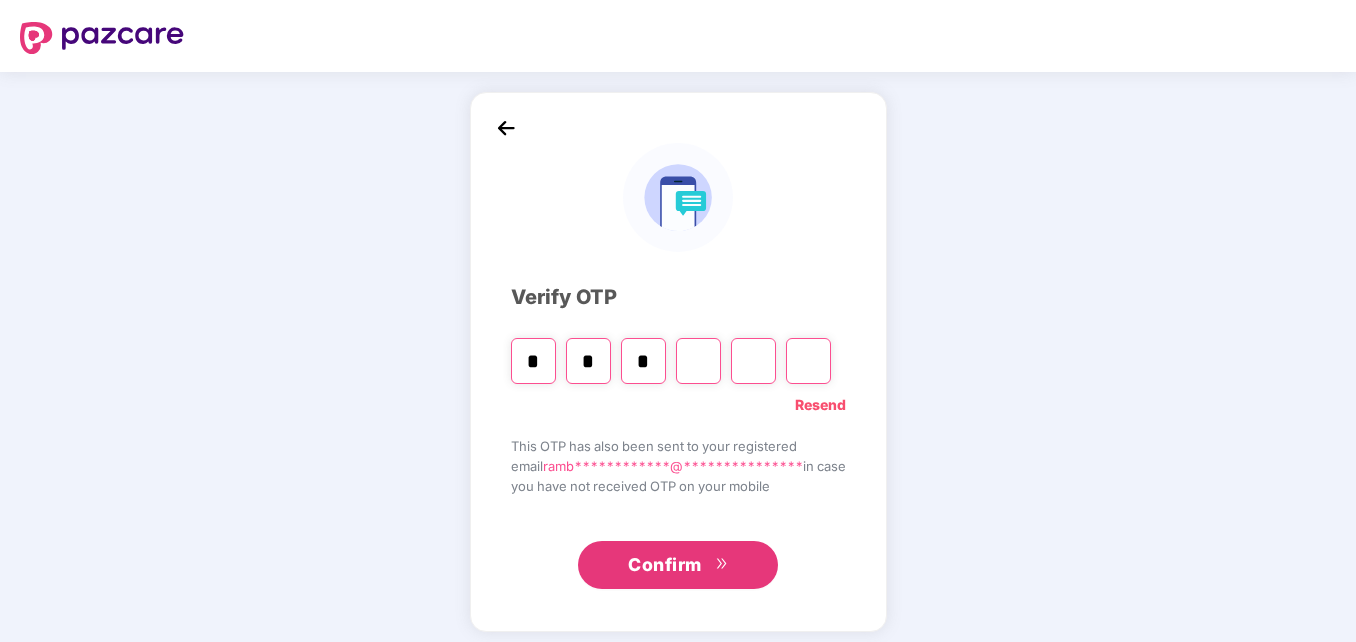 type on "*" 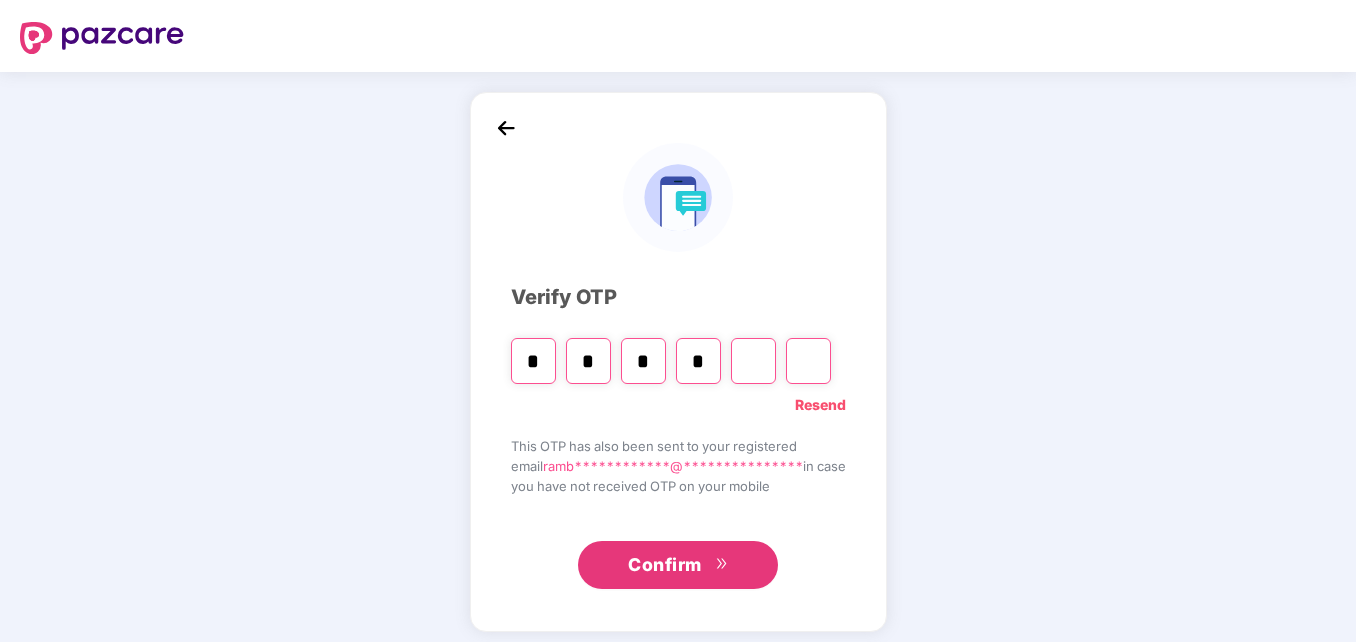 type on "*" 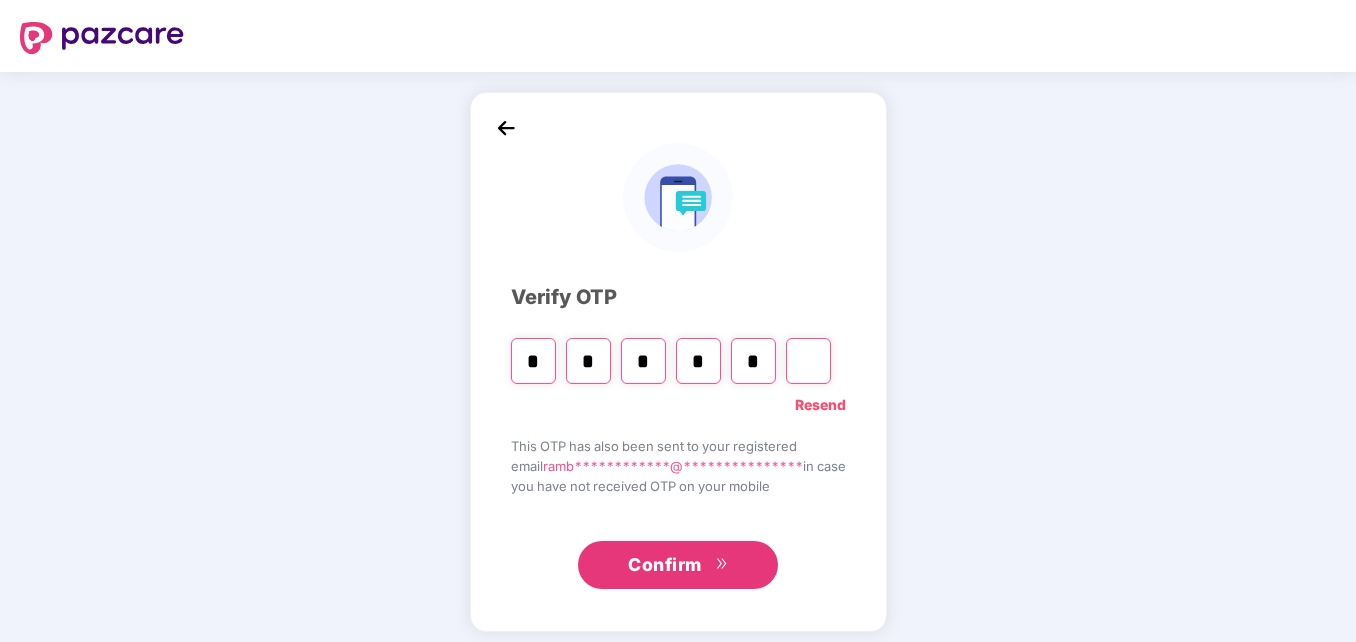 type on "*" 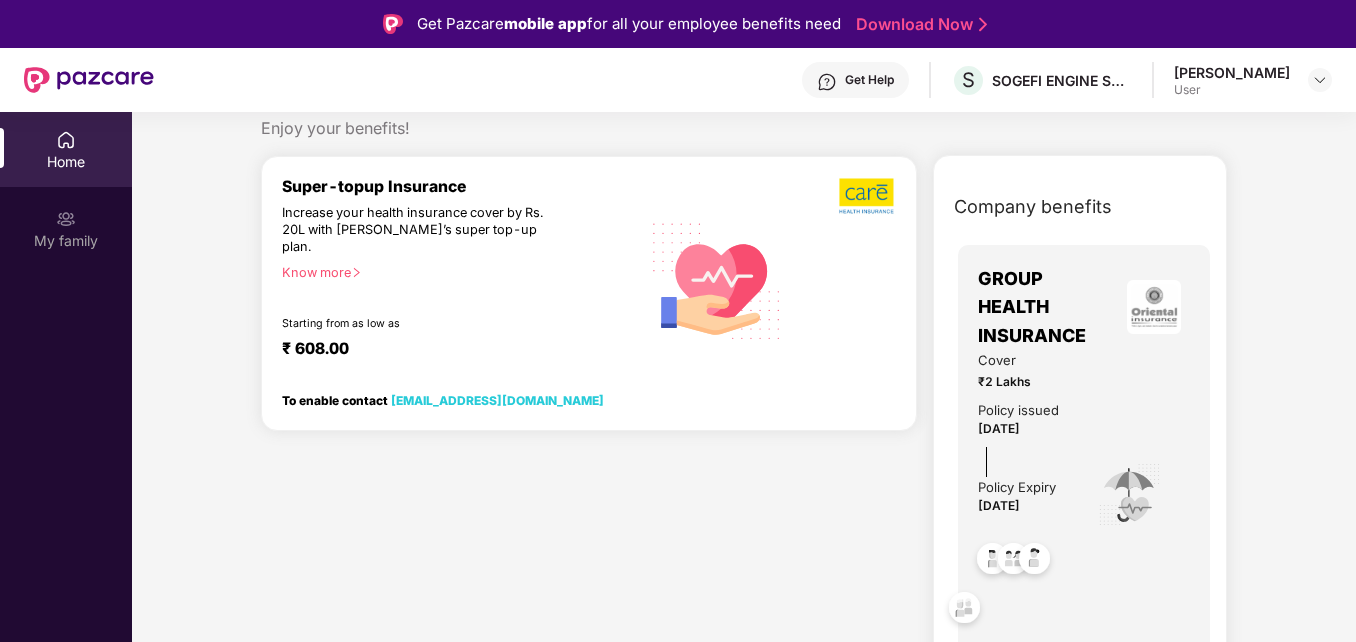 scroll, scrollTop: 74, scrollLeft: 0, axis: vertical 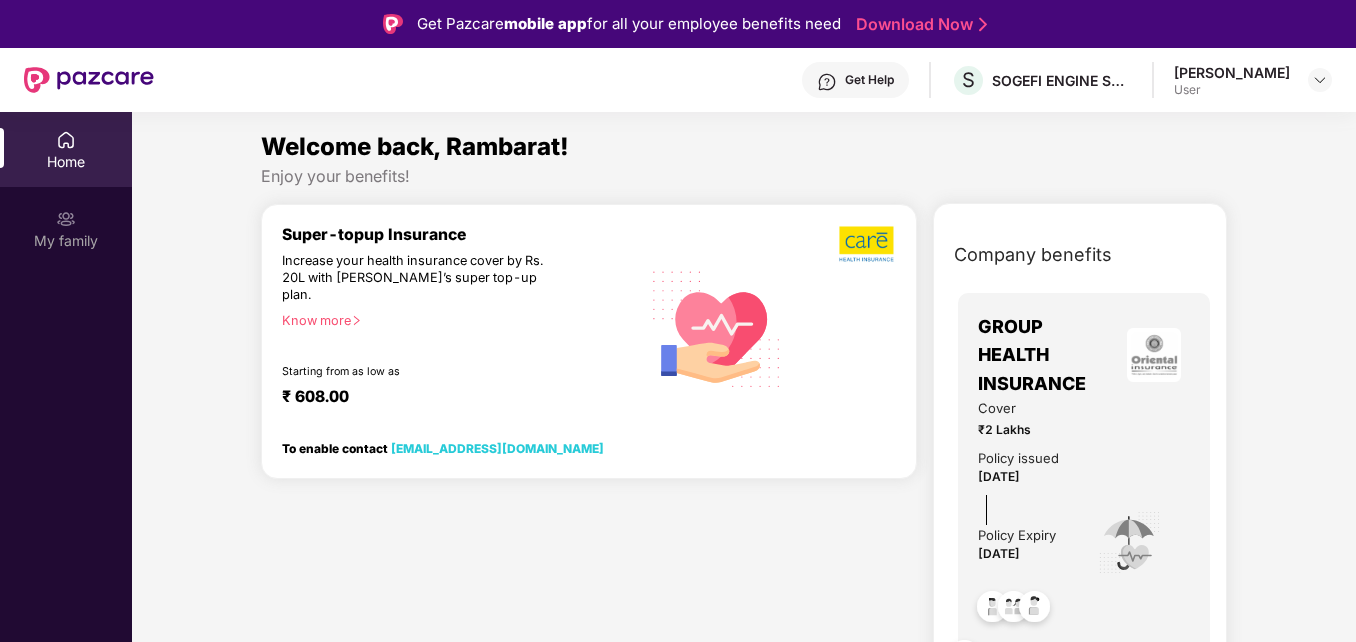 click on "Home" at bounding box center [66, 162] 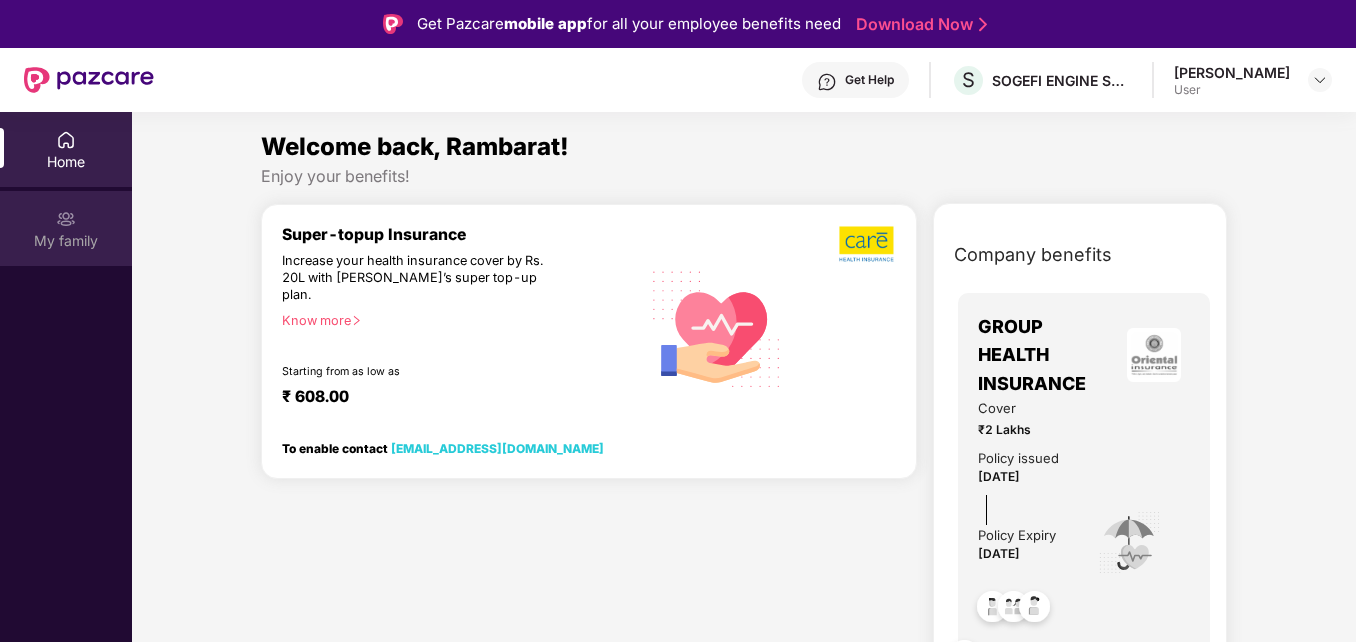 click on "My family" at bounding box center (66, 241) 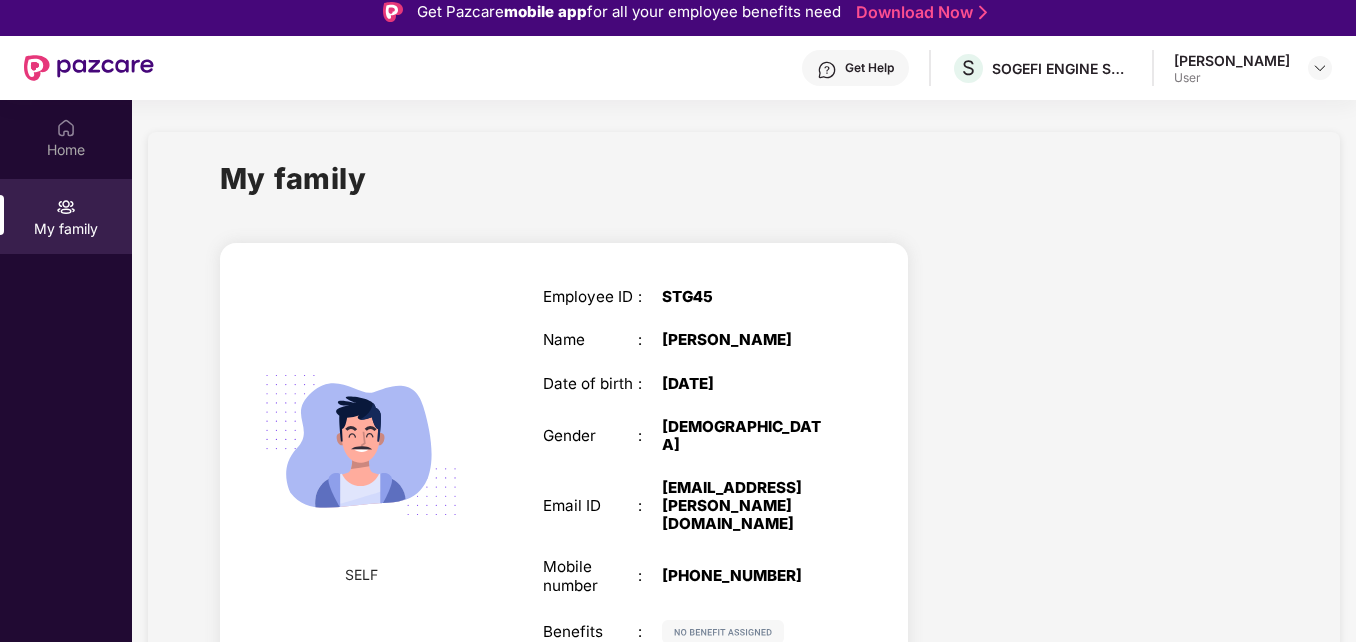 scroll, scrollTop: 0, scrollLeft: 0, axis: both 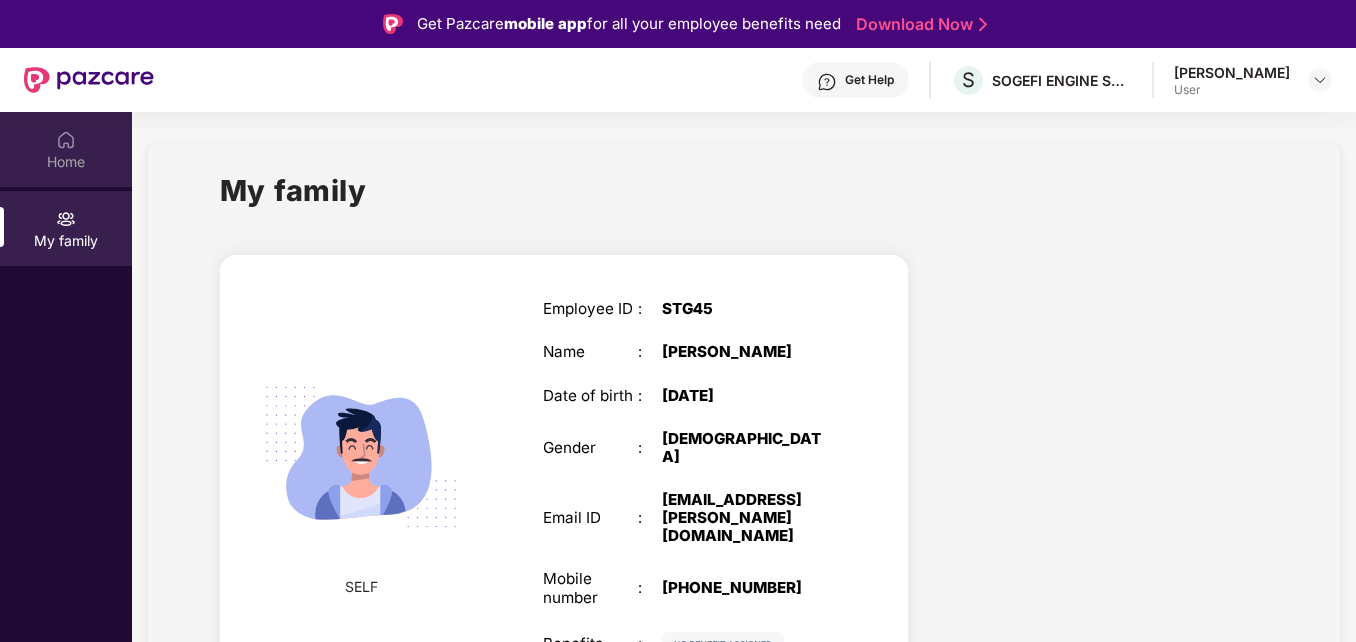 click on "Home" at bounding box center [66, 149] 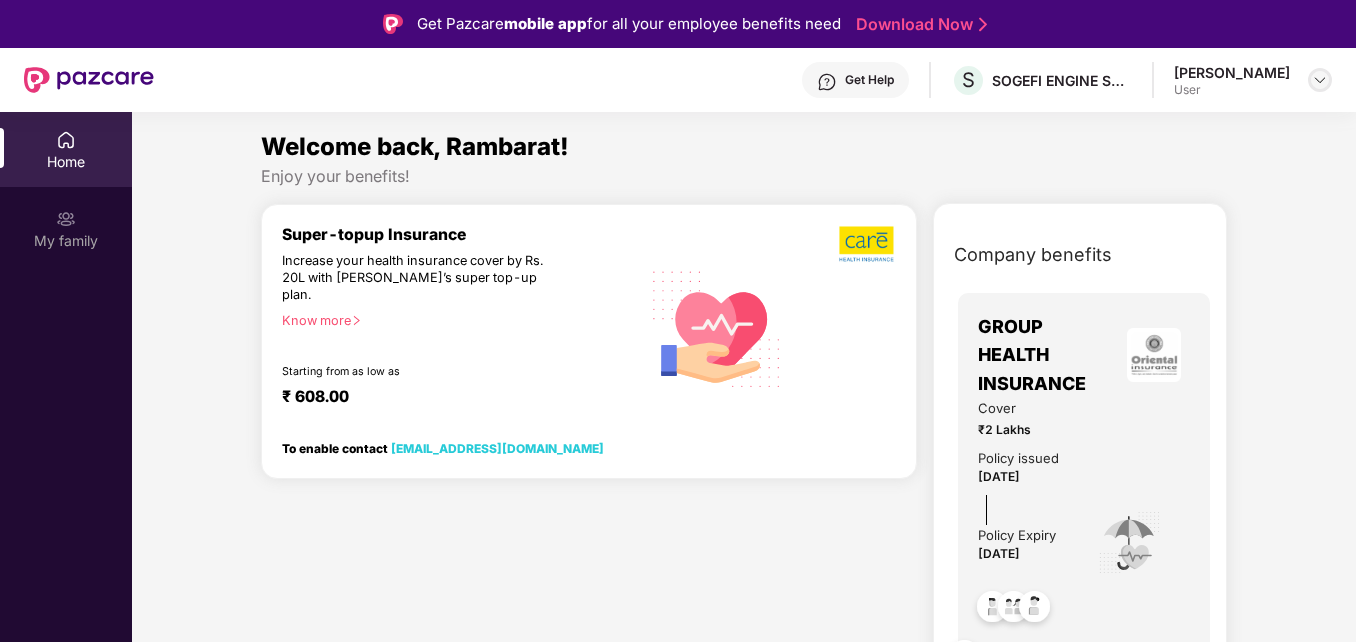 click at bounding box center [1320, 80] 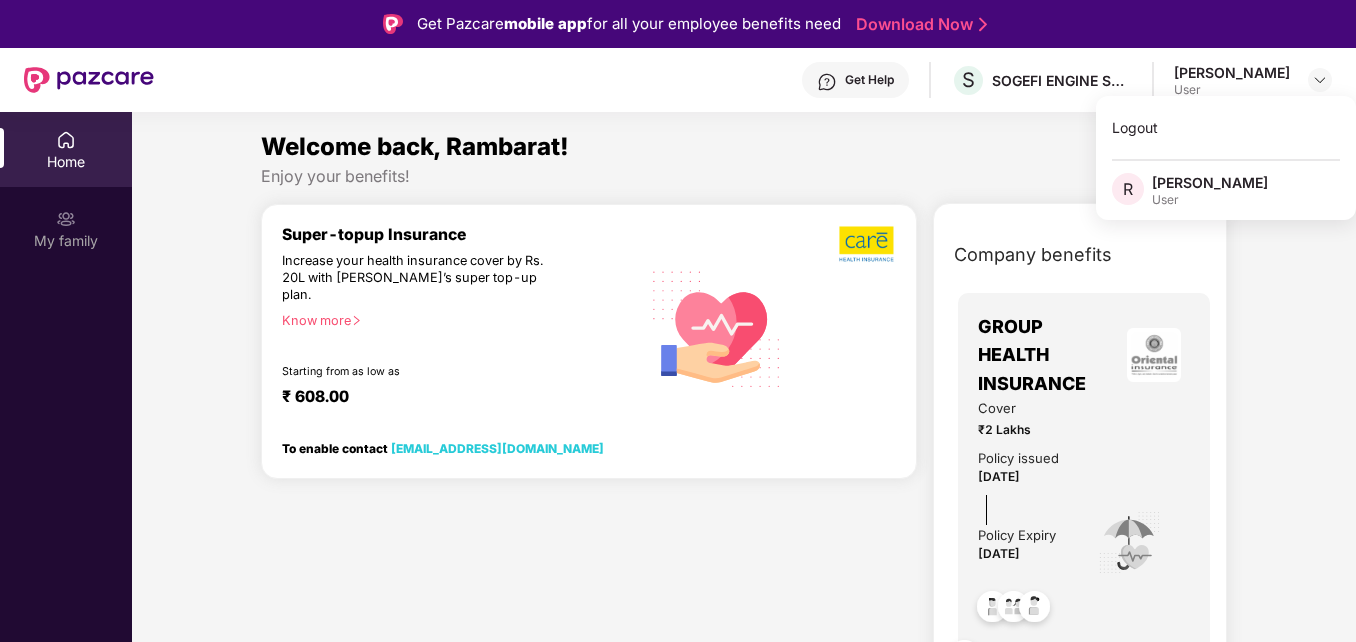 click on "Enjoy your benefits!" at bounding box center [744, 176] 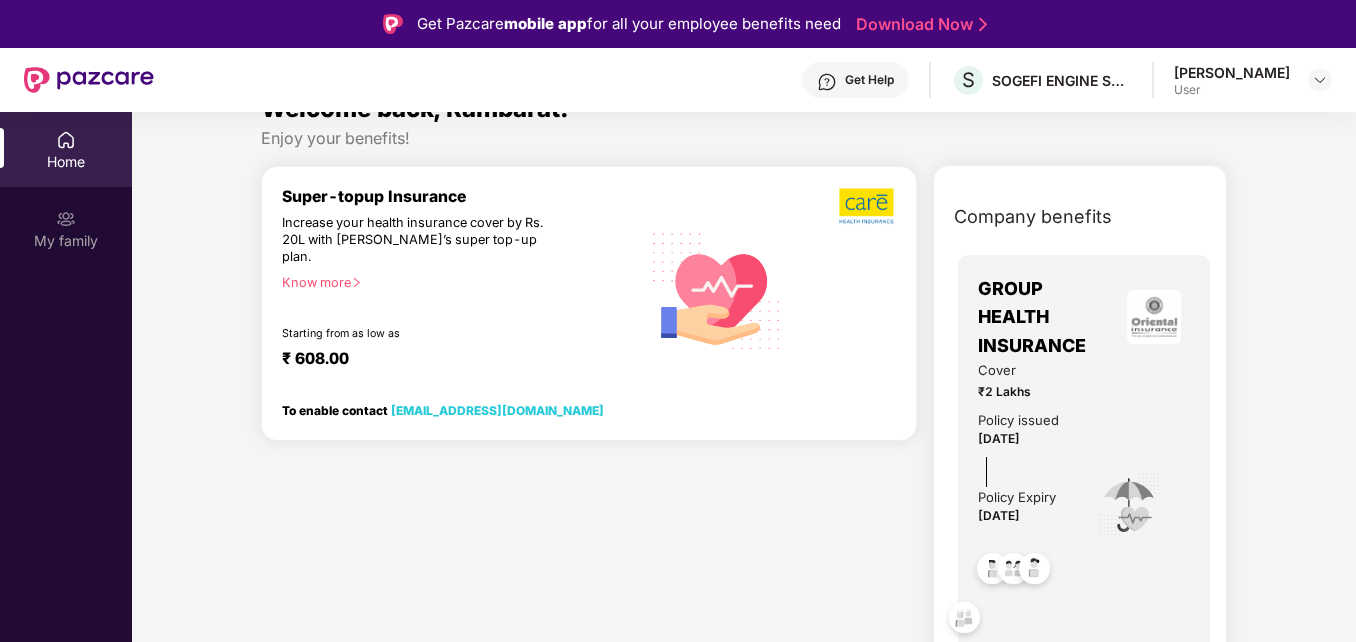 scroll, scrollTop: 74, scrollLeft: 0, axis: vertical 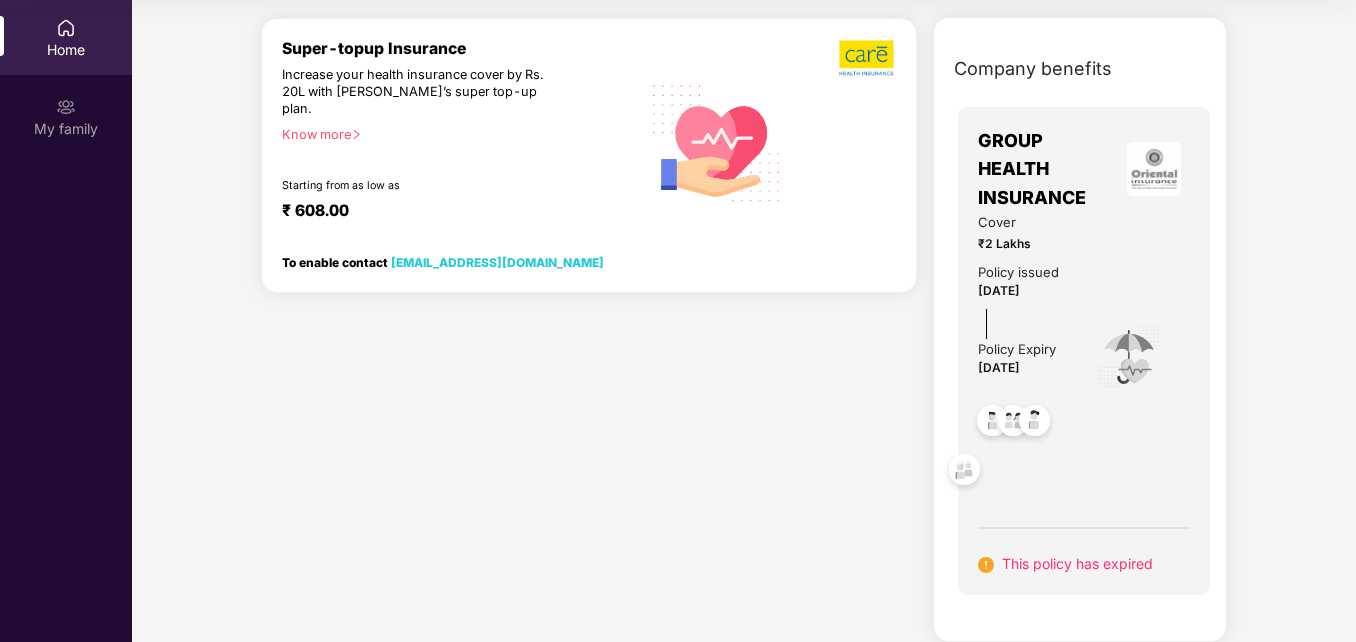 click at bounding box center (1034, 423) 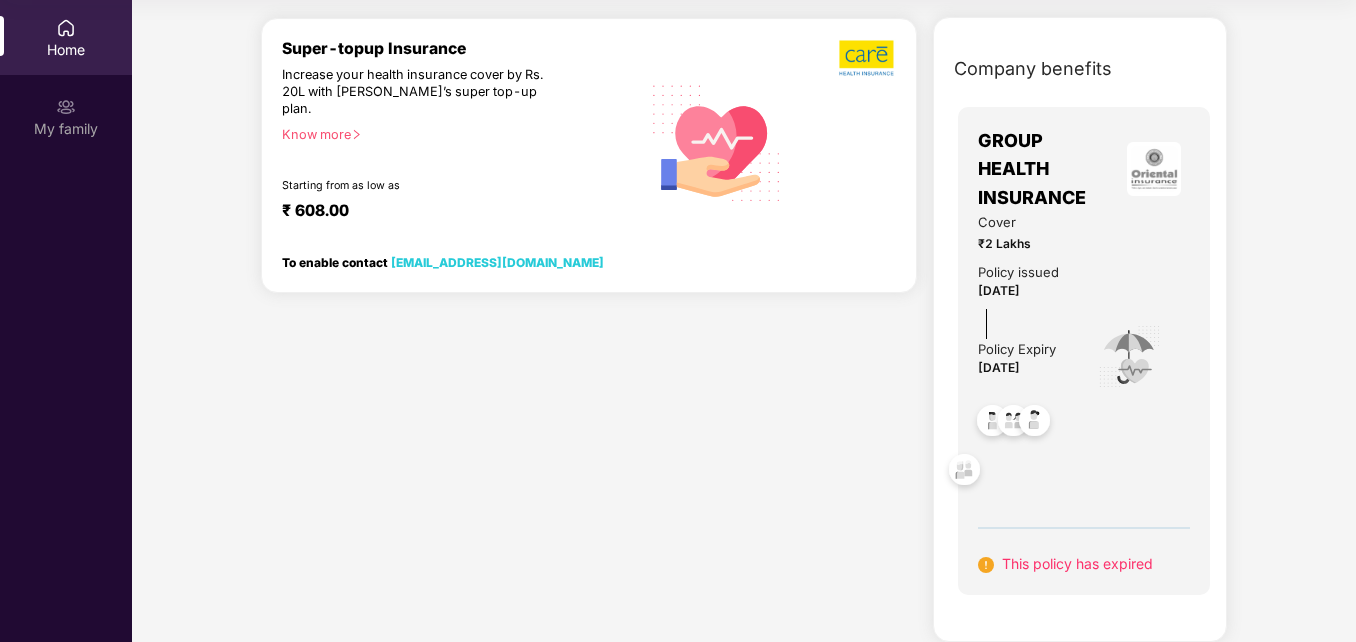 scroll, scrollTop: 0, scrollLeft: 0, axis: both 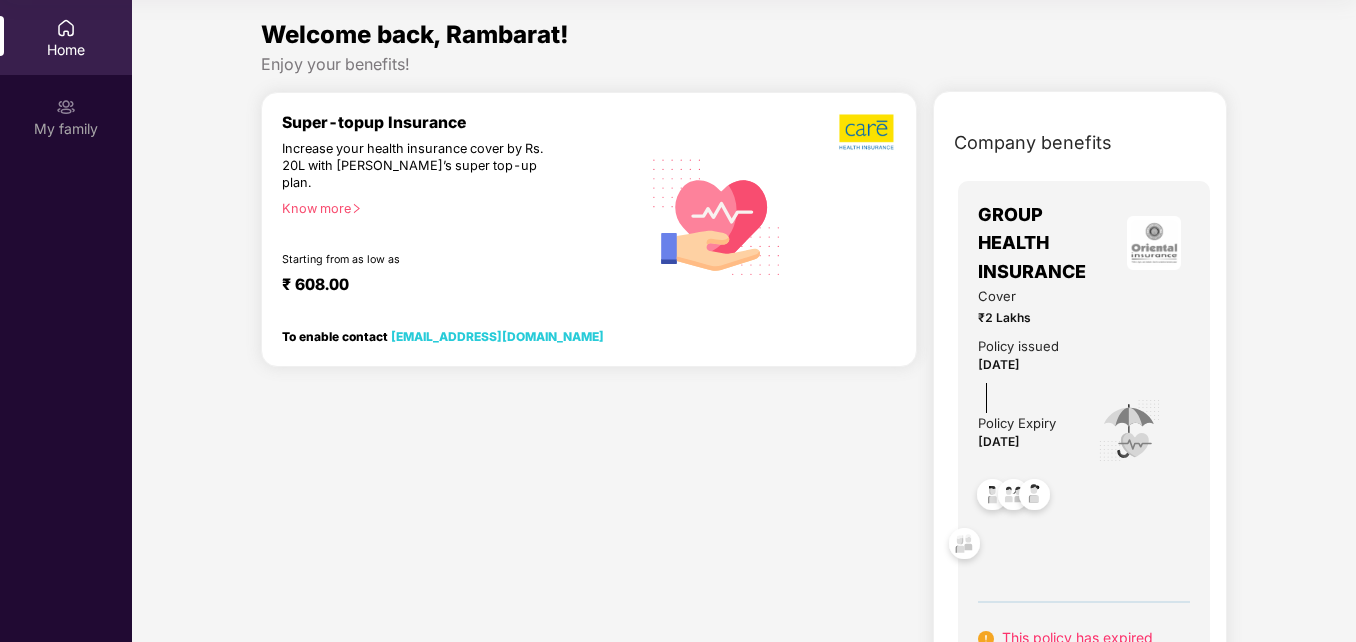 click on "₹ 608.00" at bounding box center (451, 287) 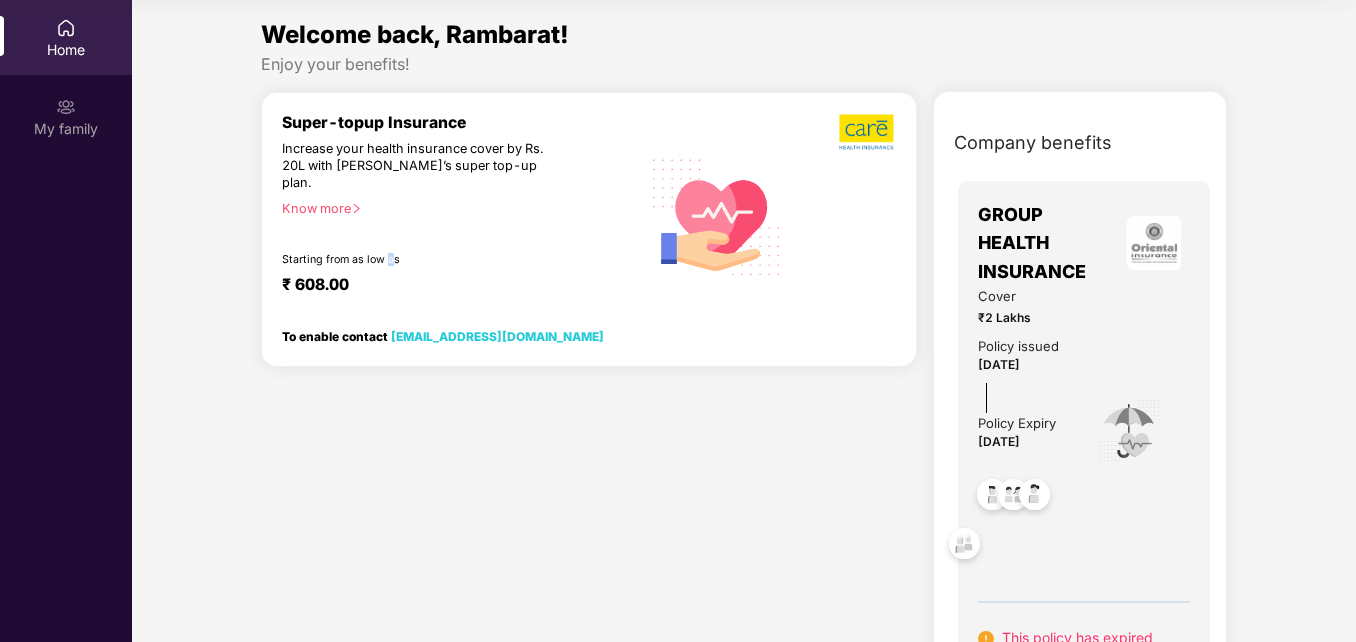 click on "Starting from as low as" at bounding box center (418, 260) 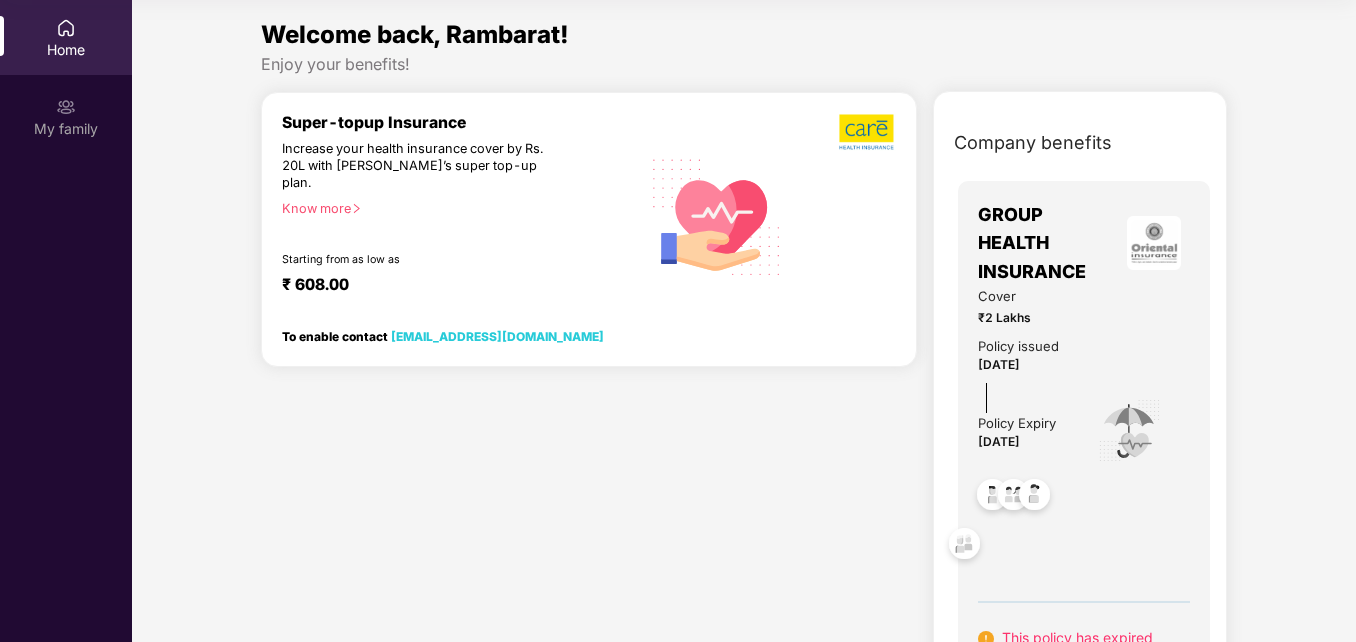 drag, startPoint x: 393, startPoint y: 239, endPoint x: 400, endPoint y: 220, distance: 20.248457 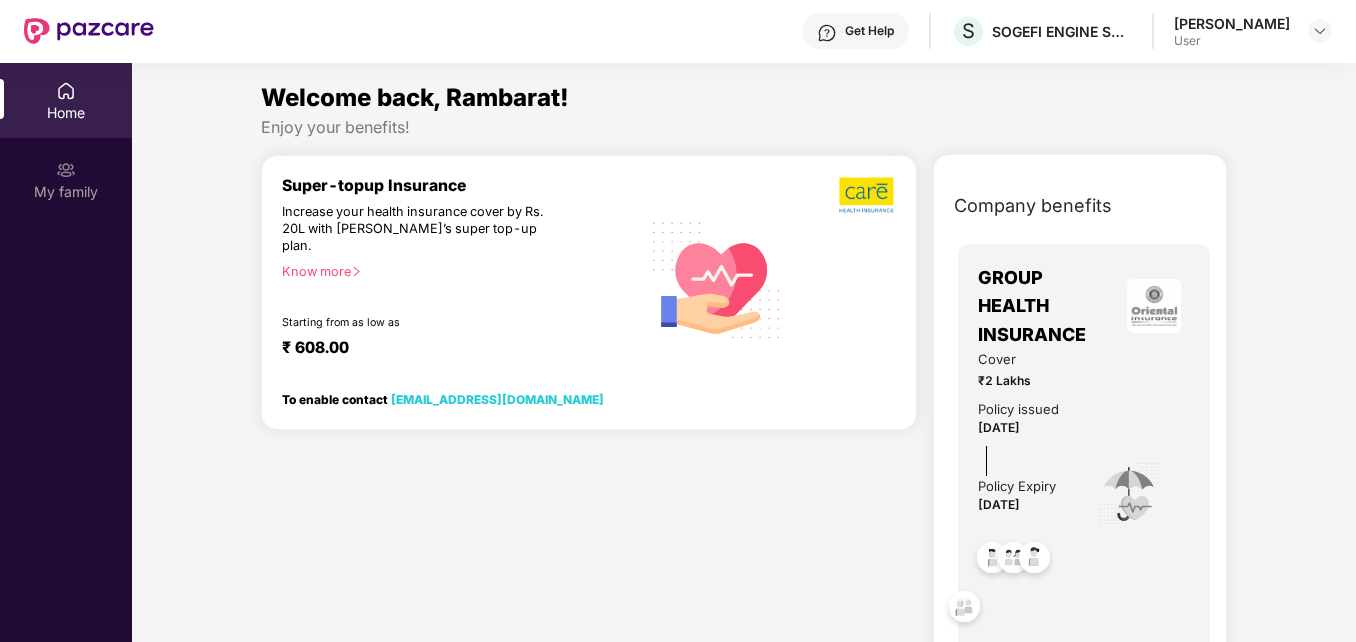 scroll, scrollTop: 0, scrollLeft: 0, axis: both 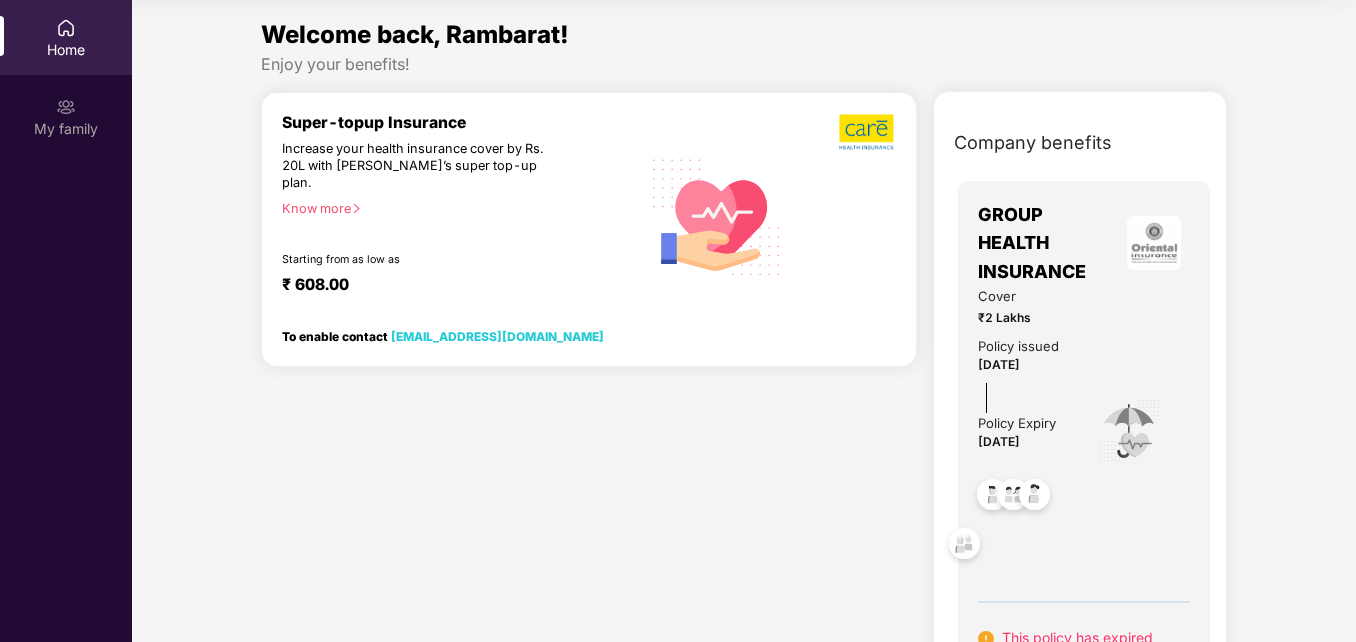 click on "Super-topup Insurance Increase your health insurance cover by Rs. 20L with PazCare’s super top-up plan. Know more  Starting from as low as ₹ 608.00 To enable contact   support@pazcare.com" at bounding box center (589, 403) 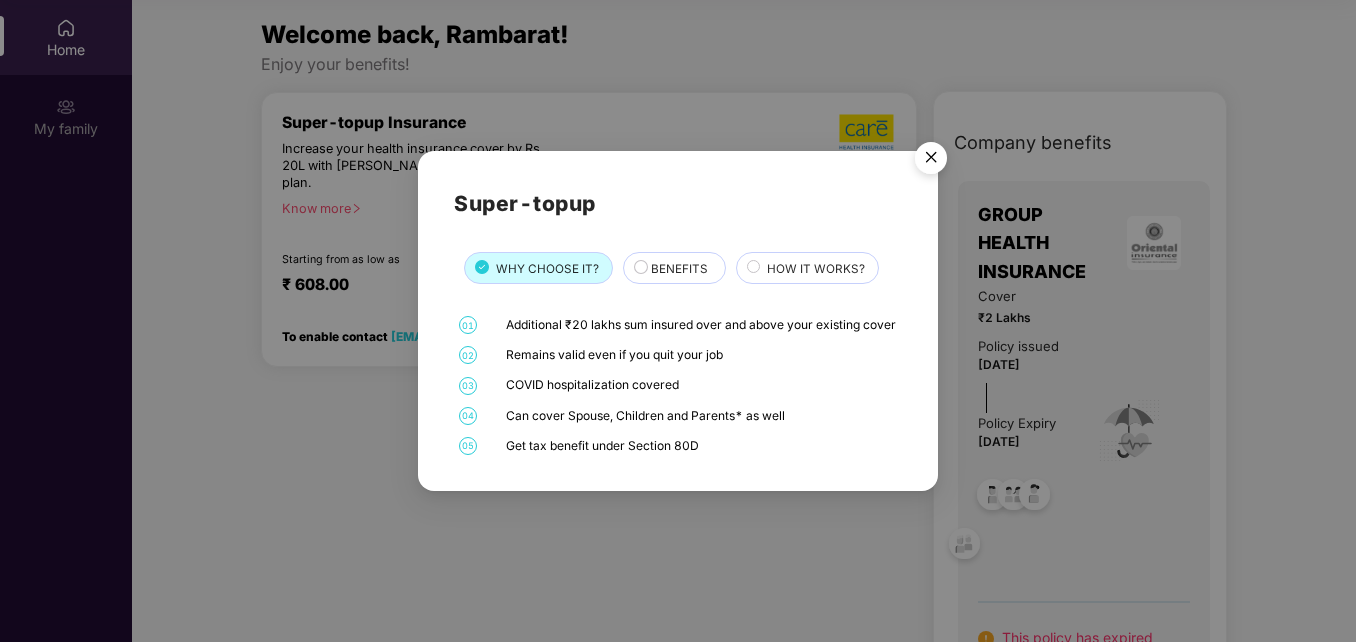 click on "Super-topup WHY CHOOSE IT? BENEFITS HOW IT WORKS? 01 Additional ₹20 lakhs sum insured over and above your existing cover 02  Remains valid even if you quit your job 03 COVID hospitalization covered 04 Can cover Spouse, Children and Parents* as well 05 Get tax benefit under Section 80D" at bounding box center (678, 321) 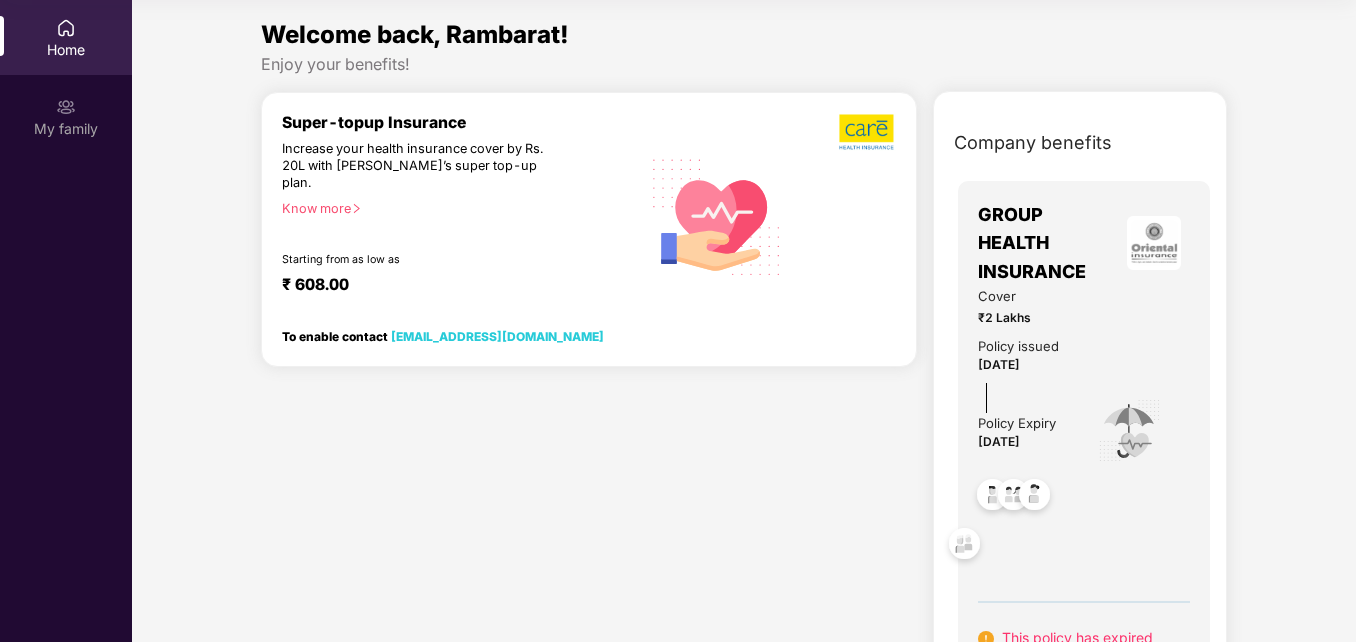 click on "₹ 608.00" at bounding box center (451, 287) 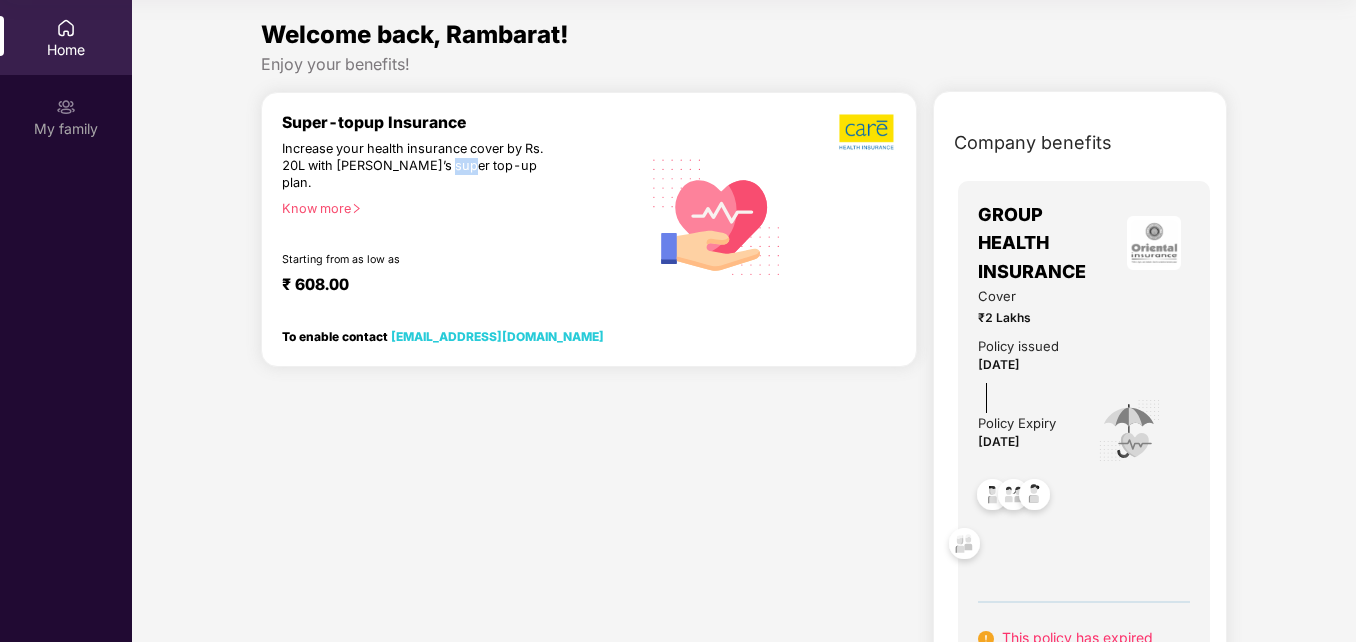 click on "Increase your health insurance cover by Rs. 20L with [PERSON_NAME]’s super top-up plan." at bounding box center [418, 166] 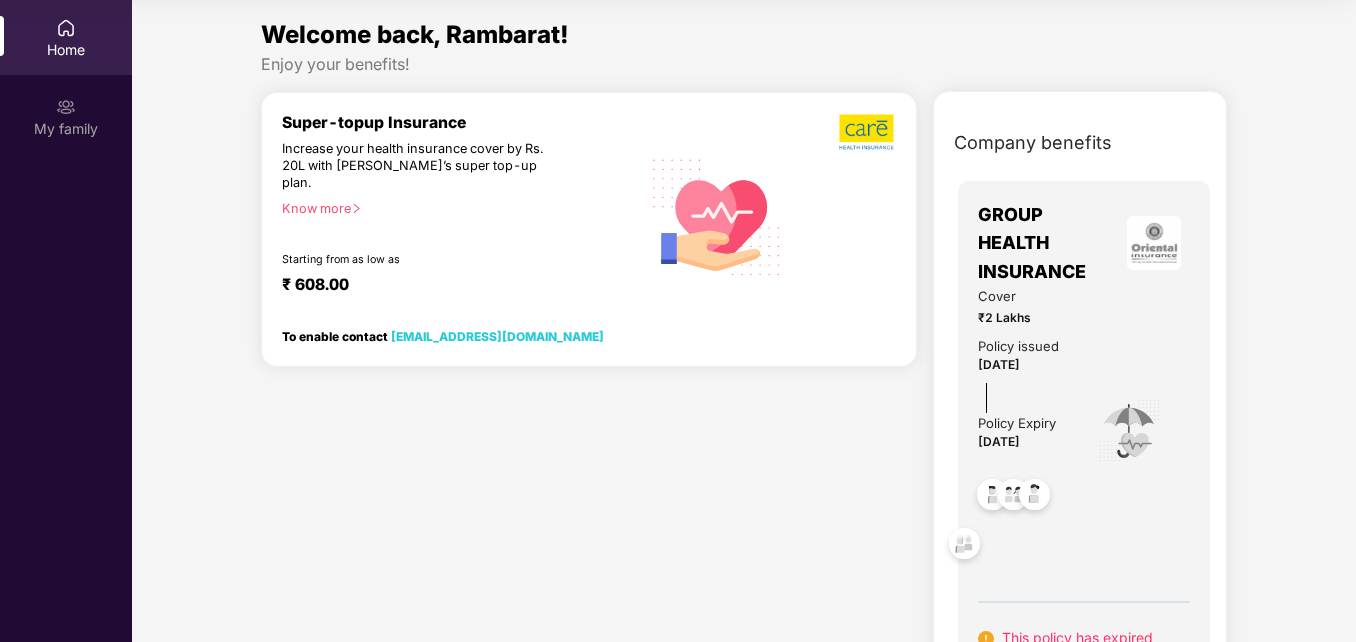 drag, startPoint x: 443, startPoint y: 160, endPoint x: 590, endPoint y: 177, distance: 147.97972 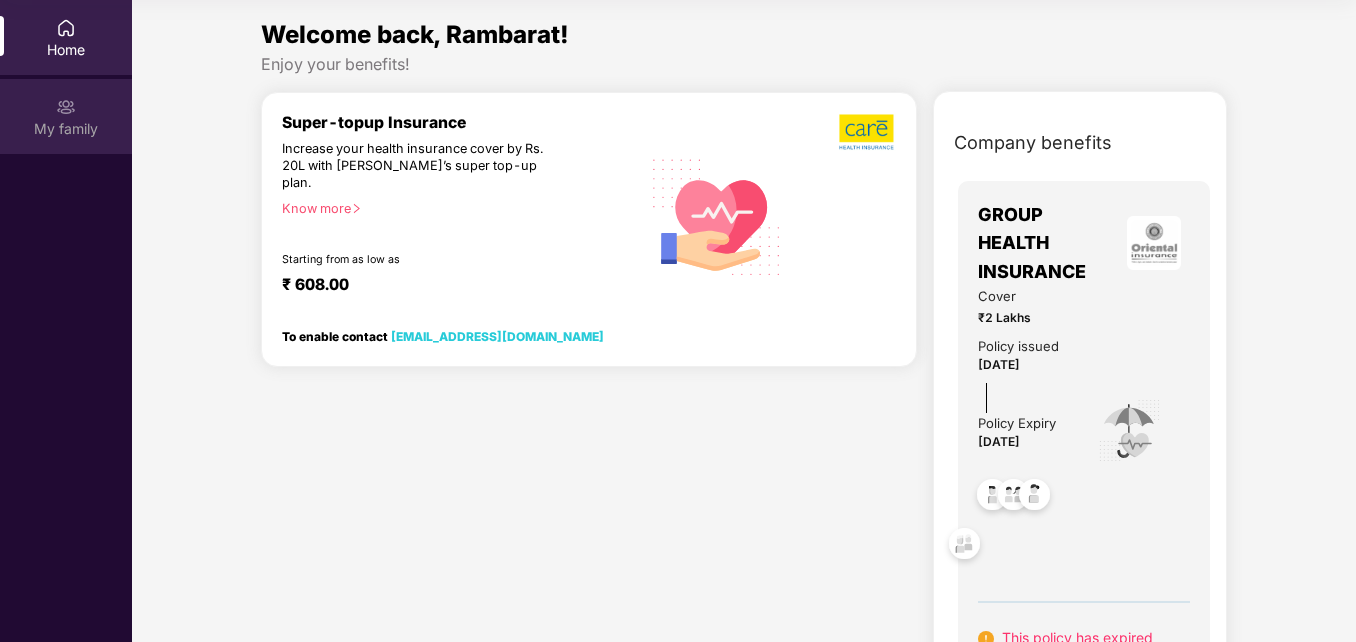 click at bounding box center (66, 107) 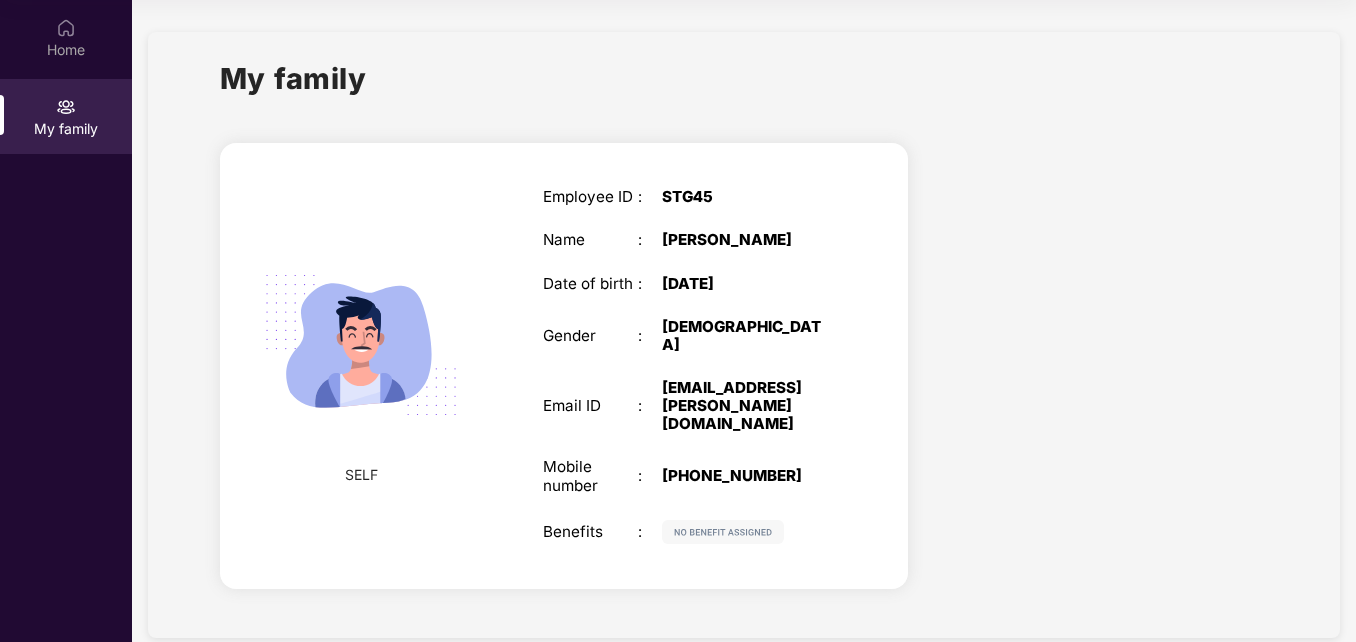scroll, scrollTop: 0, scrollLeft: 0, axis: both 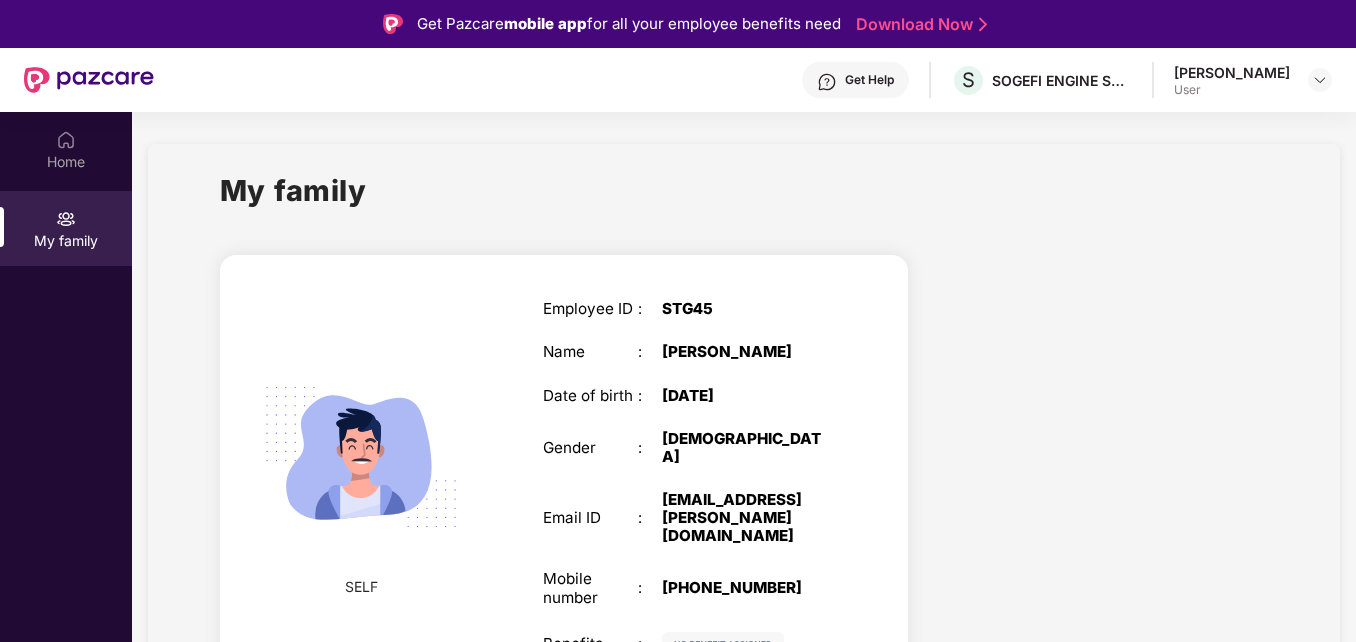 click on "Get Help" at bounding box center [869, 80] 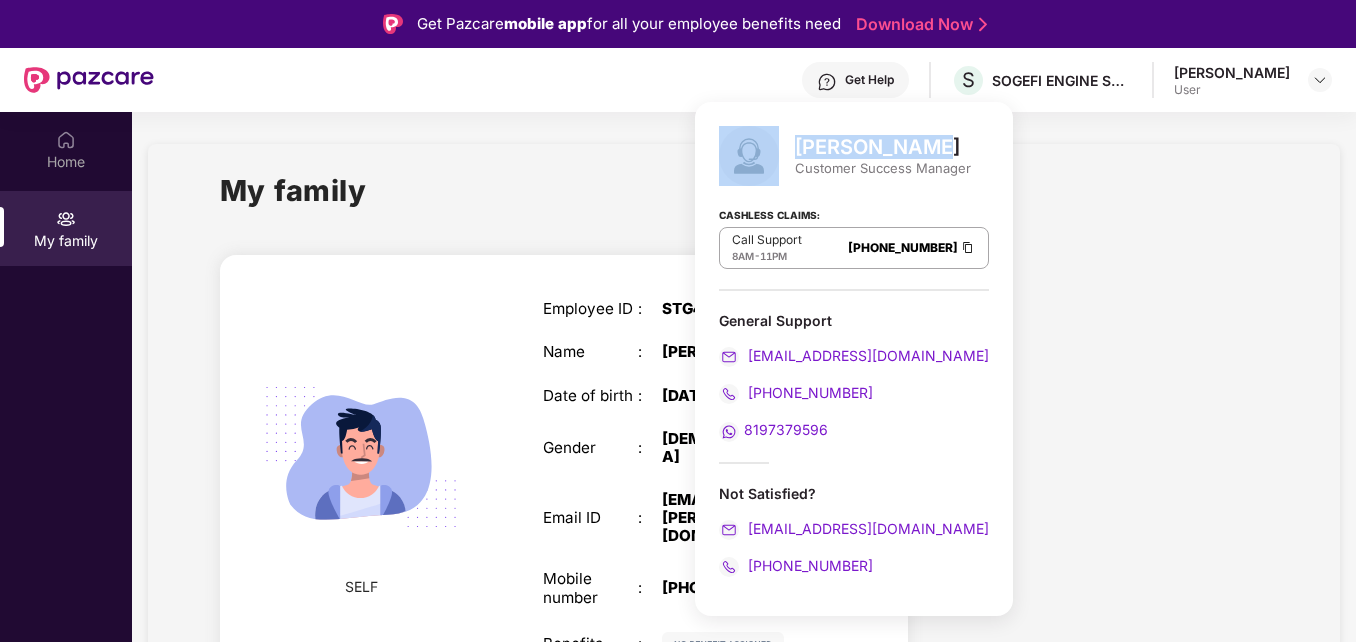 drag, startPoint x: 752, startPoint y: 111, endPoint x: 923, endPoint y: 105, distance: 171.10522 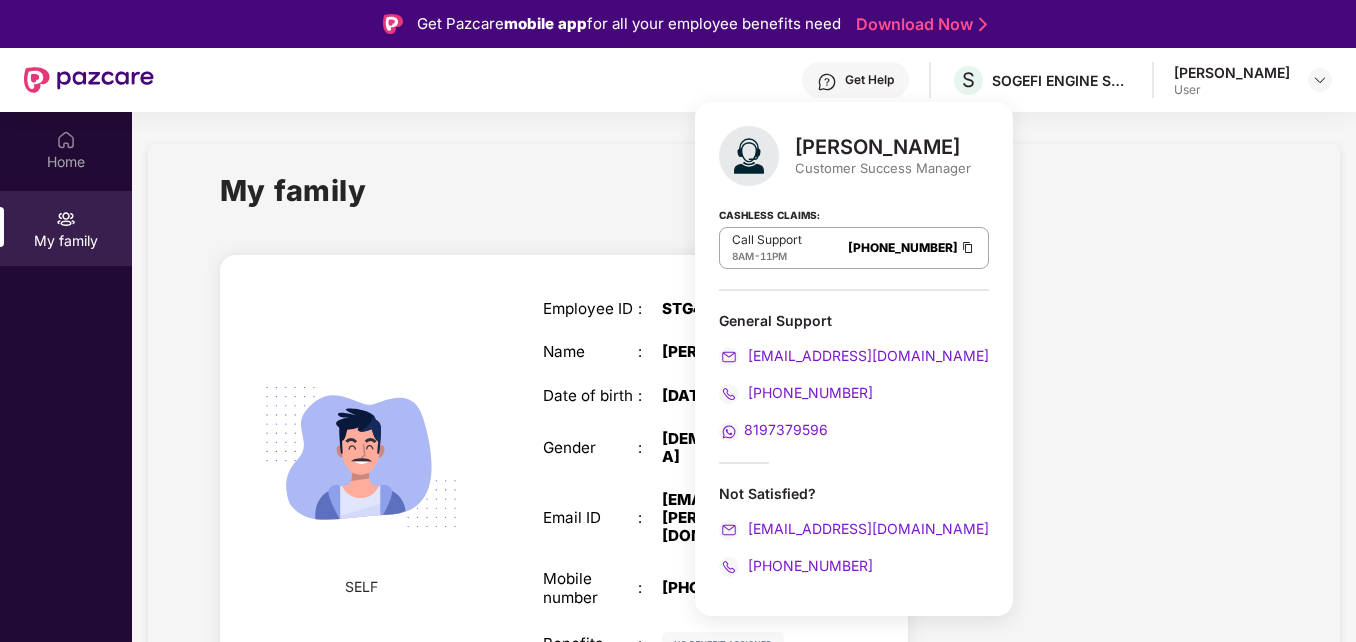 click on "My family   SELF Employee ID : STG45 Name : Rambarat Rajbhar Date of birth : 12 Sept 1986 Gender : MALE Email ID : rambarat.rajbhar@sogefigroup.com Mobile number : +919582007164 Benefits :" at bounding box center [744, 447] 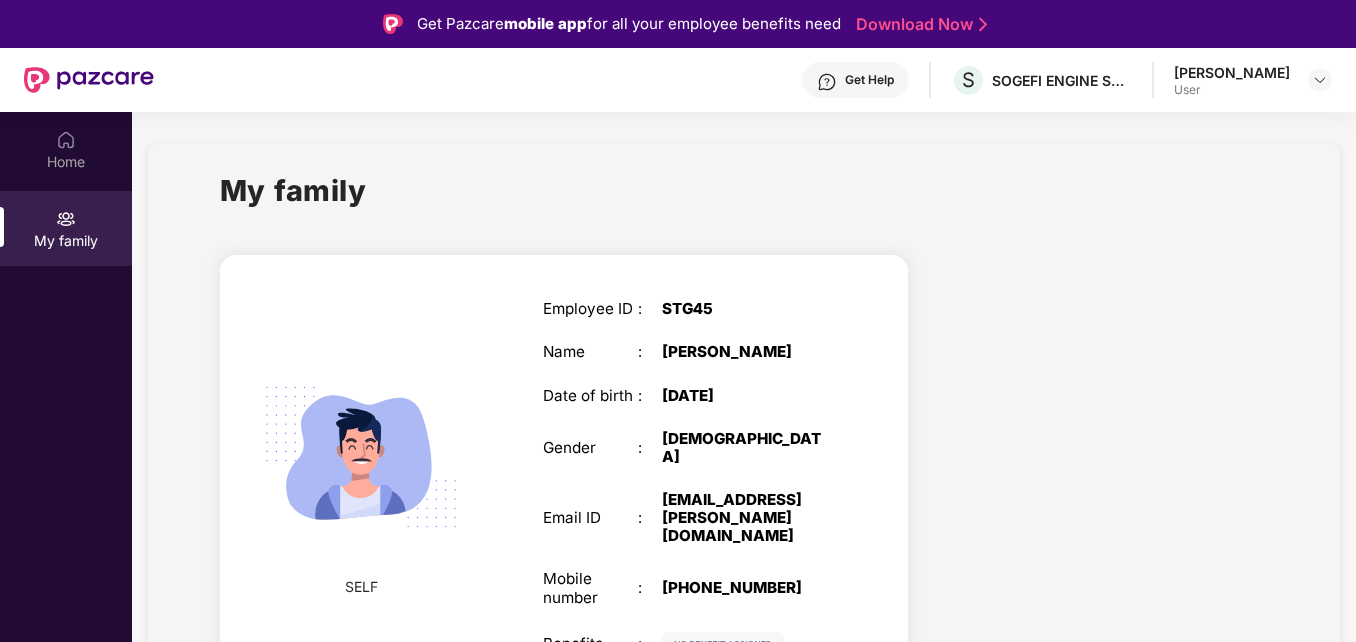 click on "Get Help" at bounding box center [869, 80] 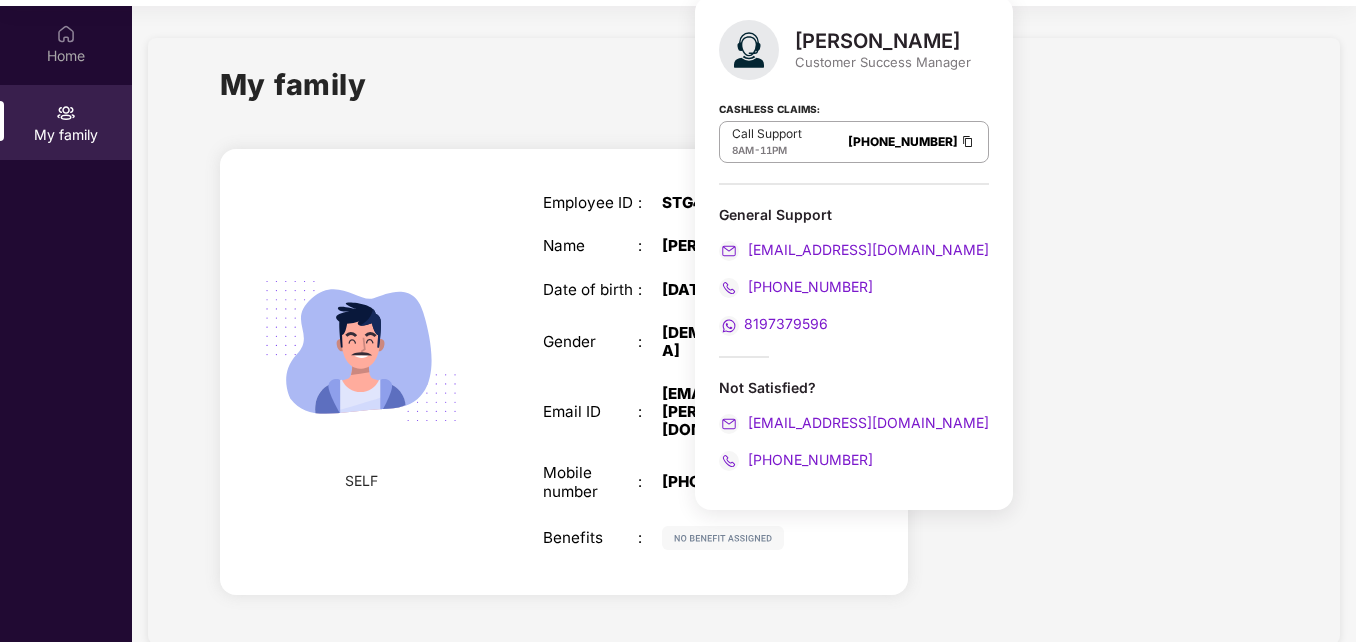 scroll, scrollTop: 112, scrollLeft: 0, axis: vertical 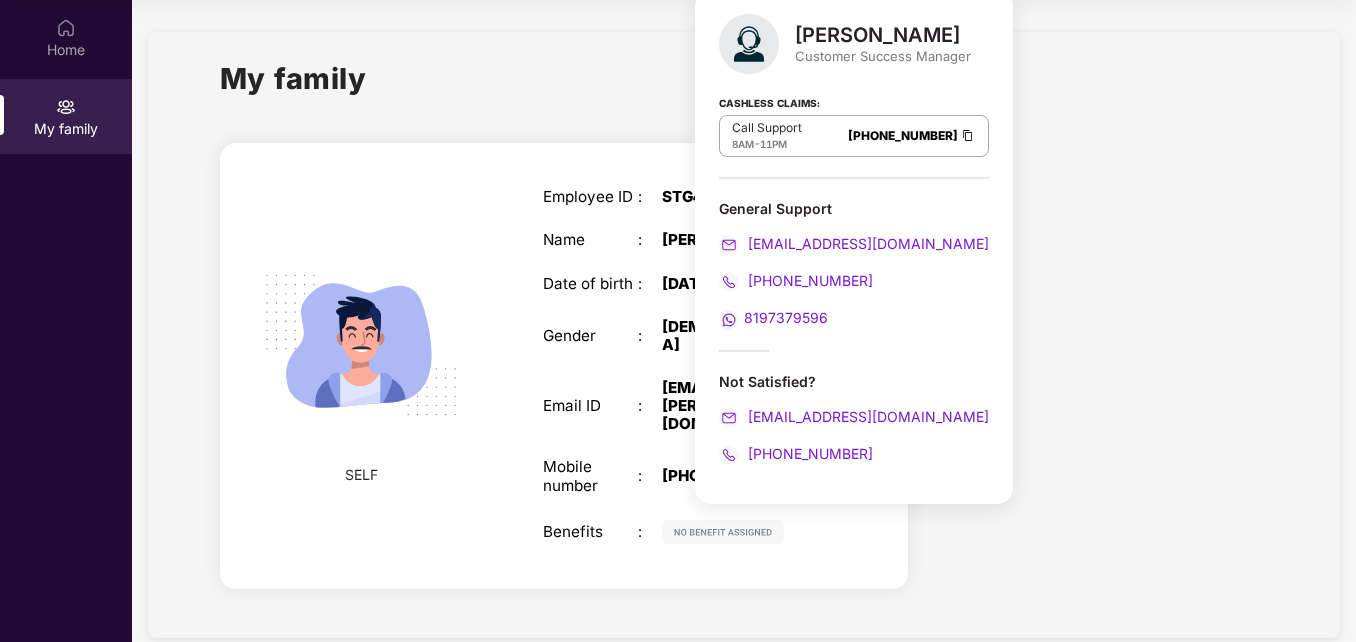 click on "My family" at bounding box center [744, 90] 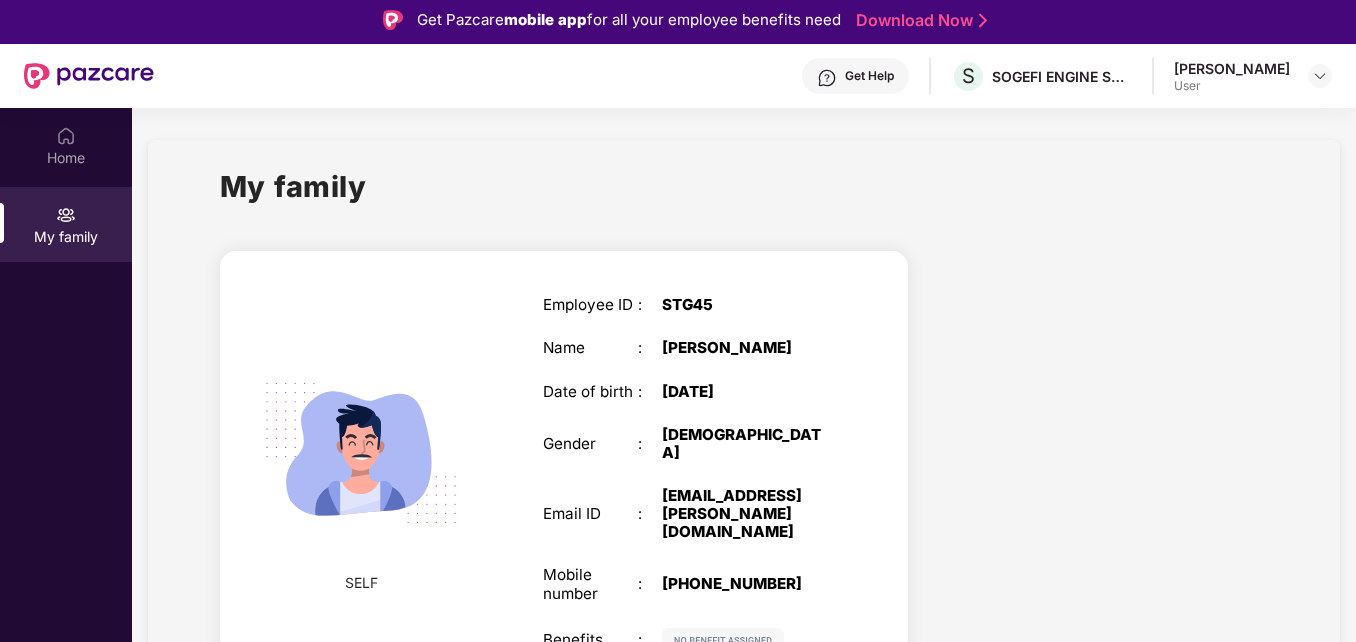 scroll, scrollTop: 0, scrollLeft: 0, axis: both 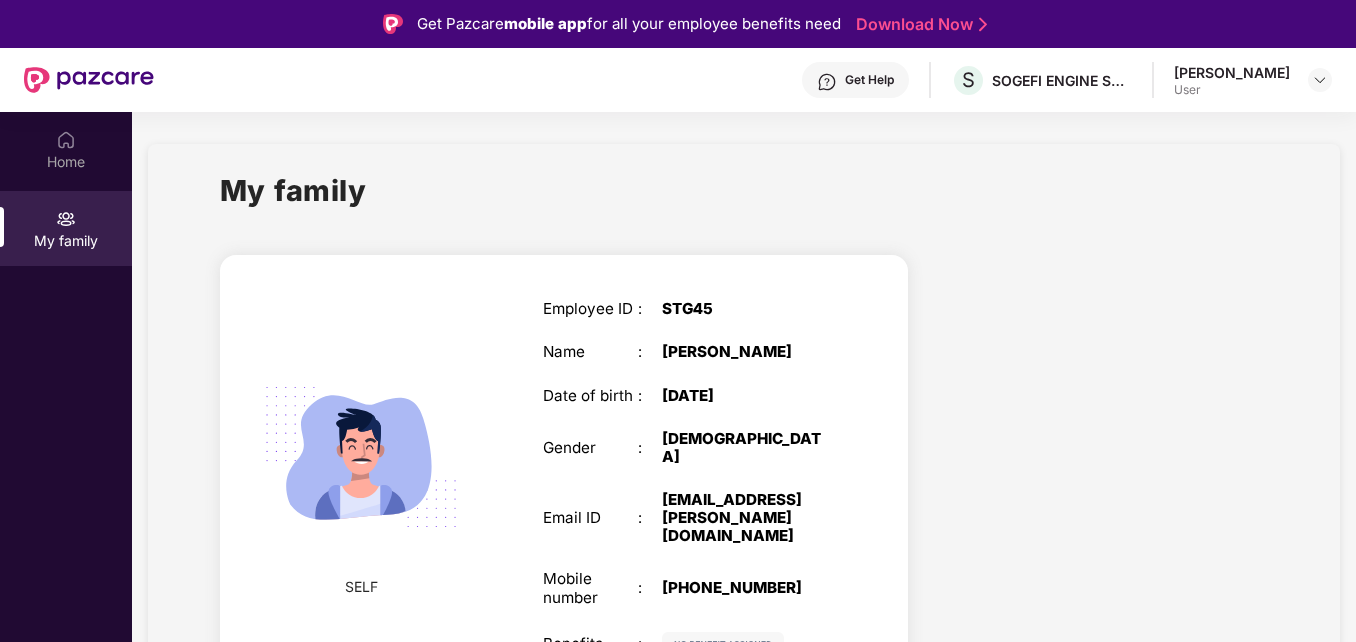 click on "My family" at bounding box center (293, 190) 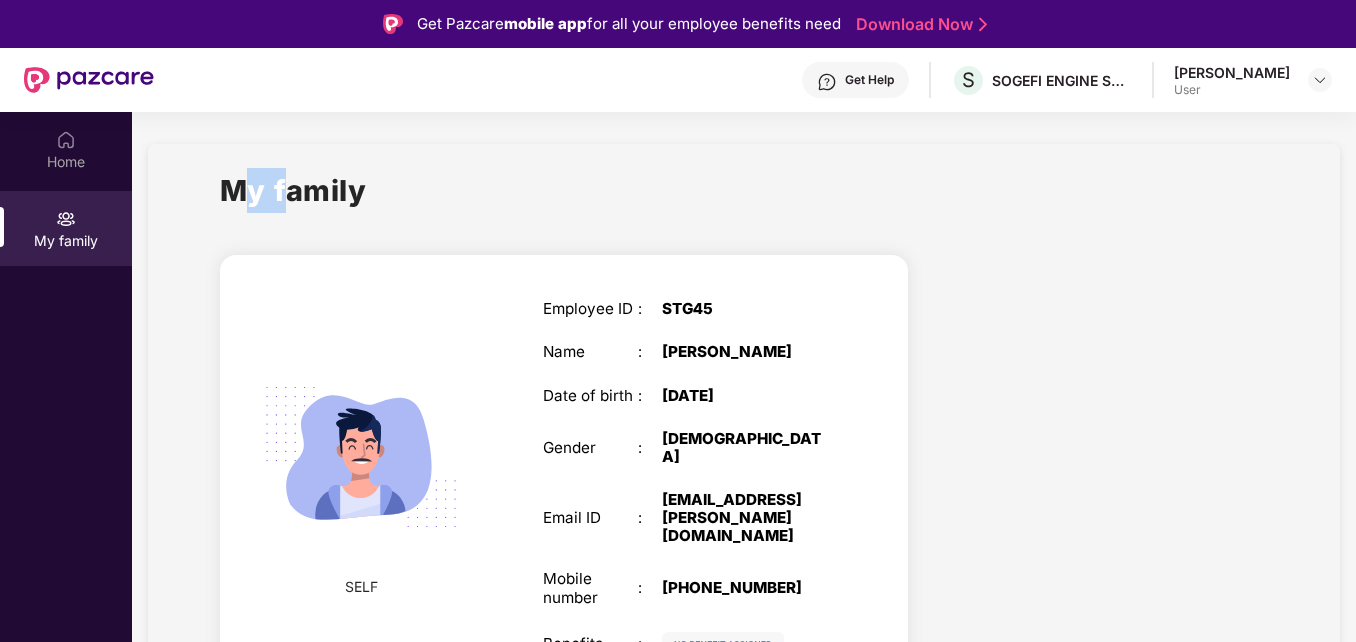 click on "My family" at bounding box center [293, 190] 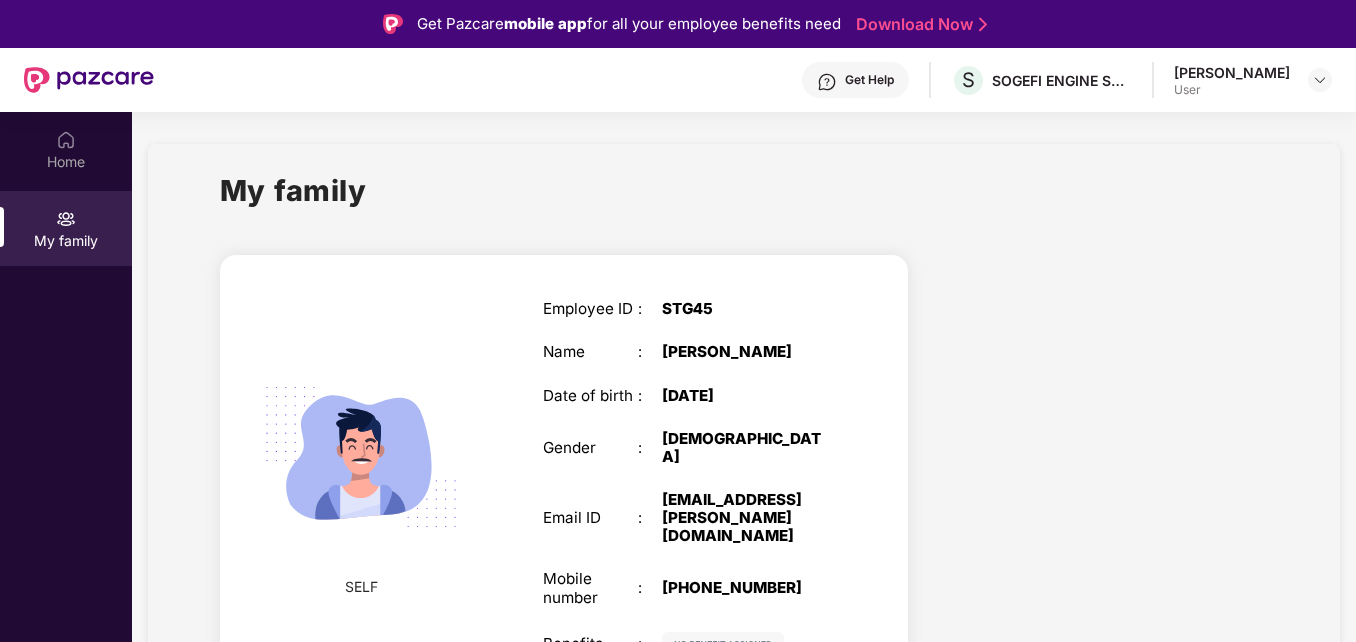 drag, startPoint x: 259, startPoint y: 200, endPoint x: 408, endPoint y: 175, distance: 151.08276 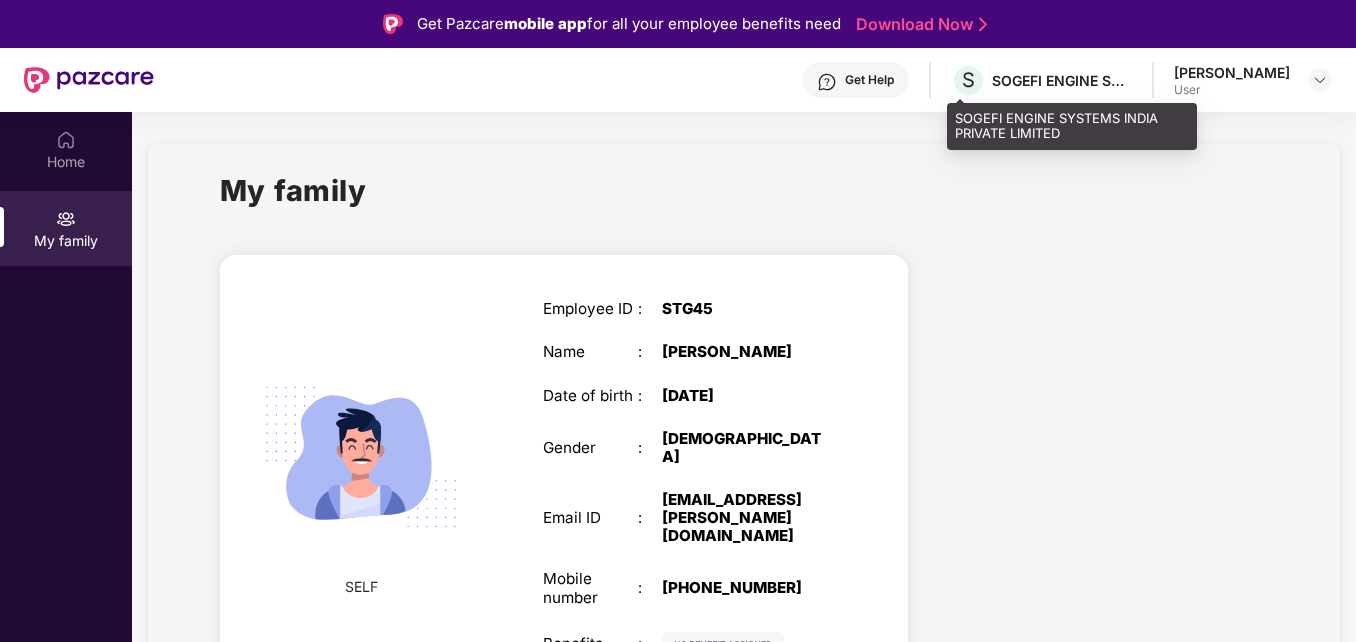 click on "SOGEFI ENGINE SYSTEMS INDIA PRIVATE LIMITED" at bounding box center (1062, 80) 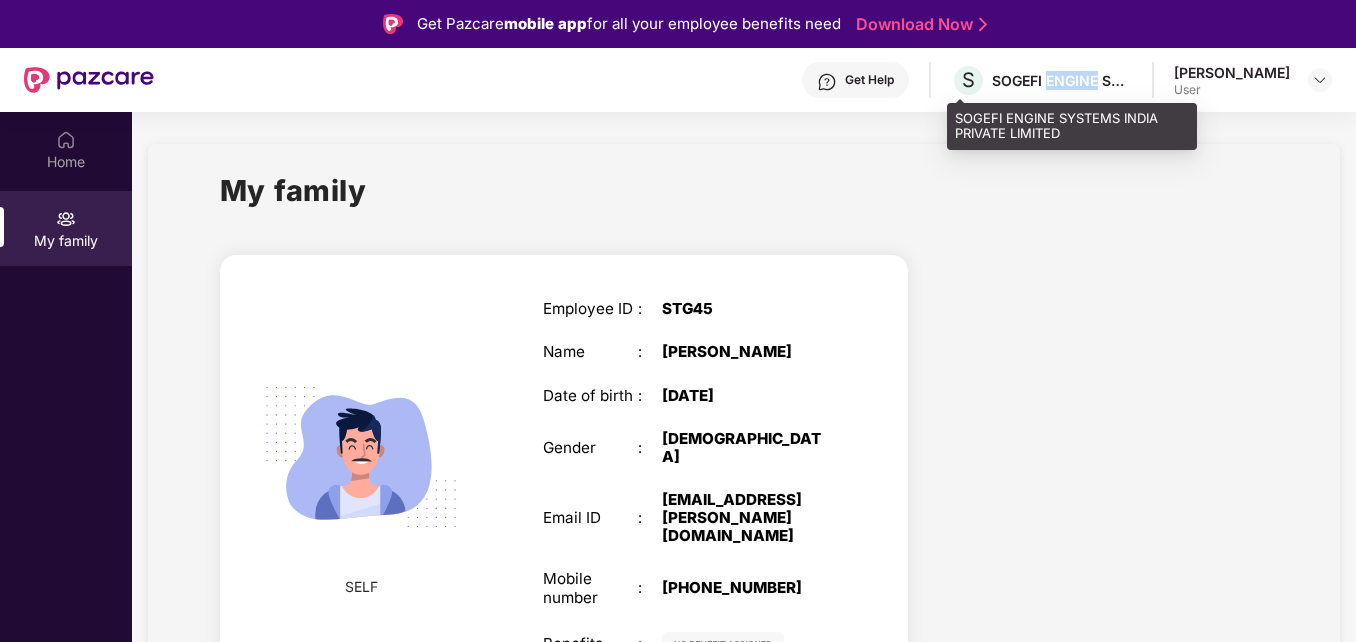 click on "SOGEFI ENGINE SYSTEMS INDIA PRIVATE LIMITED" at bounding box center [1062, 80] 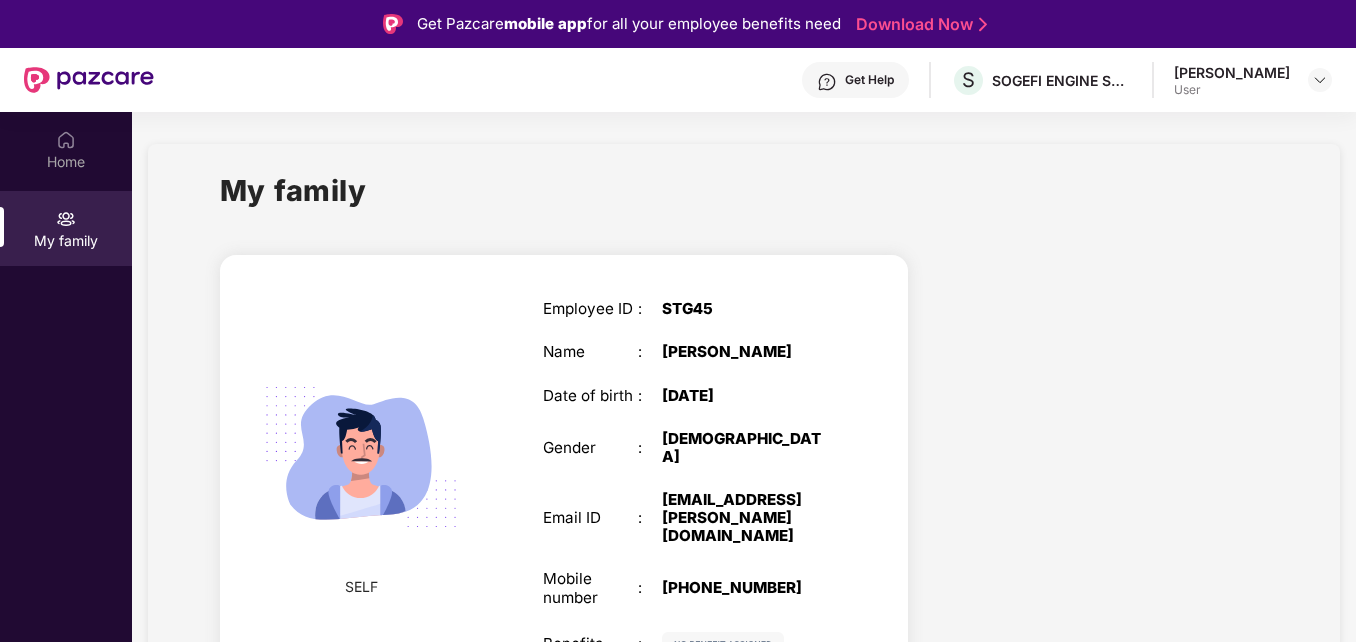 drag, startPoint x: 1077, startPoint y: 82, endPoint x: 1106, endPoint y: 270, distance: 190.22356 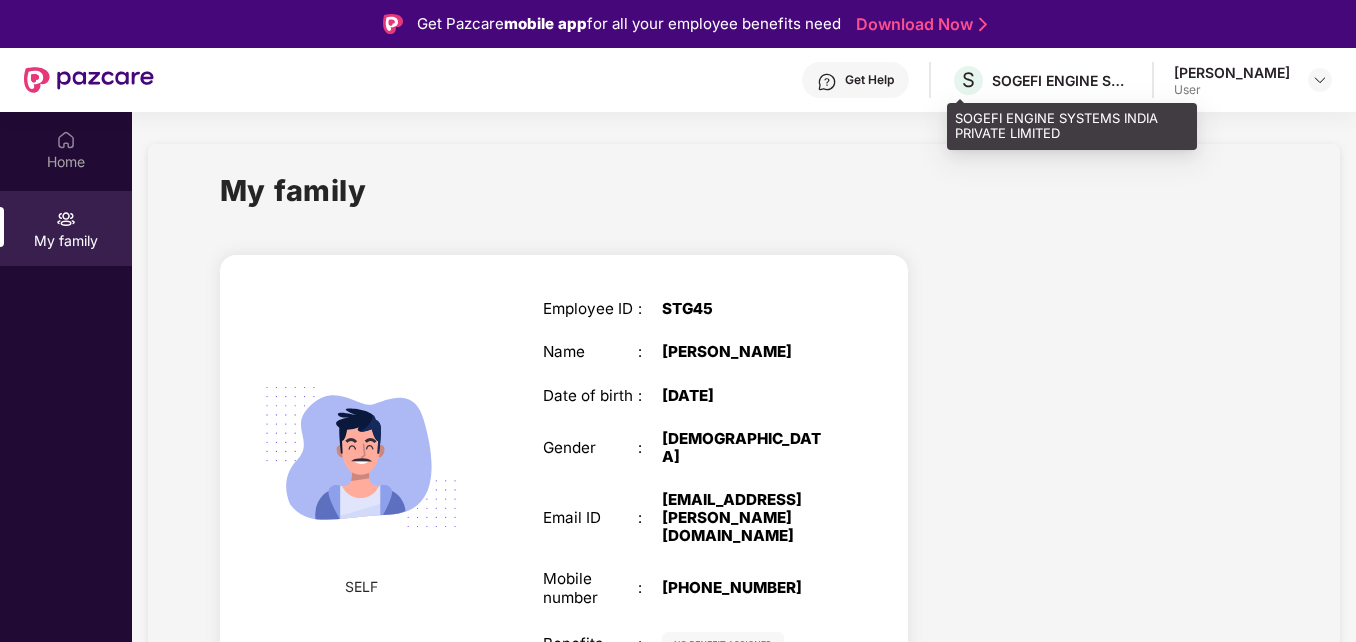 click on "SOGEFI ENGINE SYSTEMS INDIA PRIVATE LIMITED" at bounding box center [1062, 80] 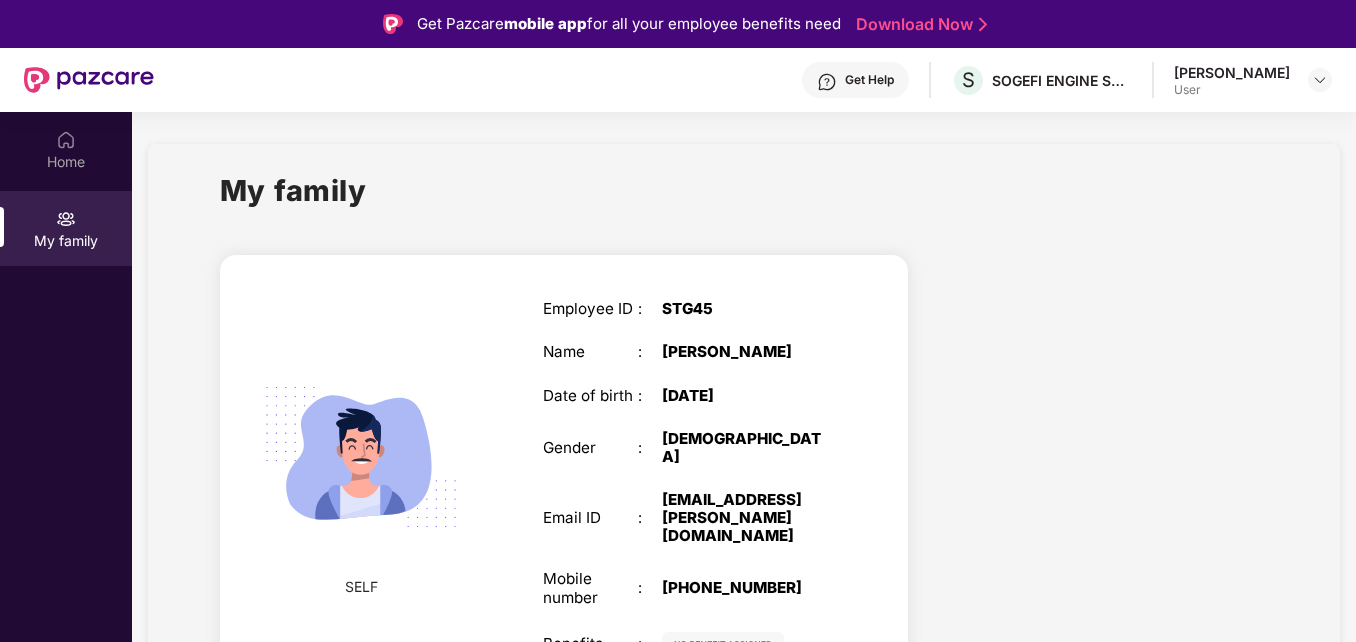 click on "User" at bounding box center (1232, 90) 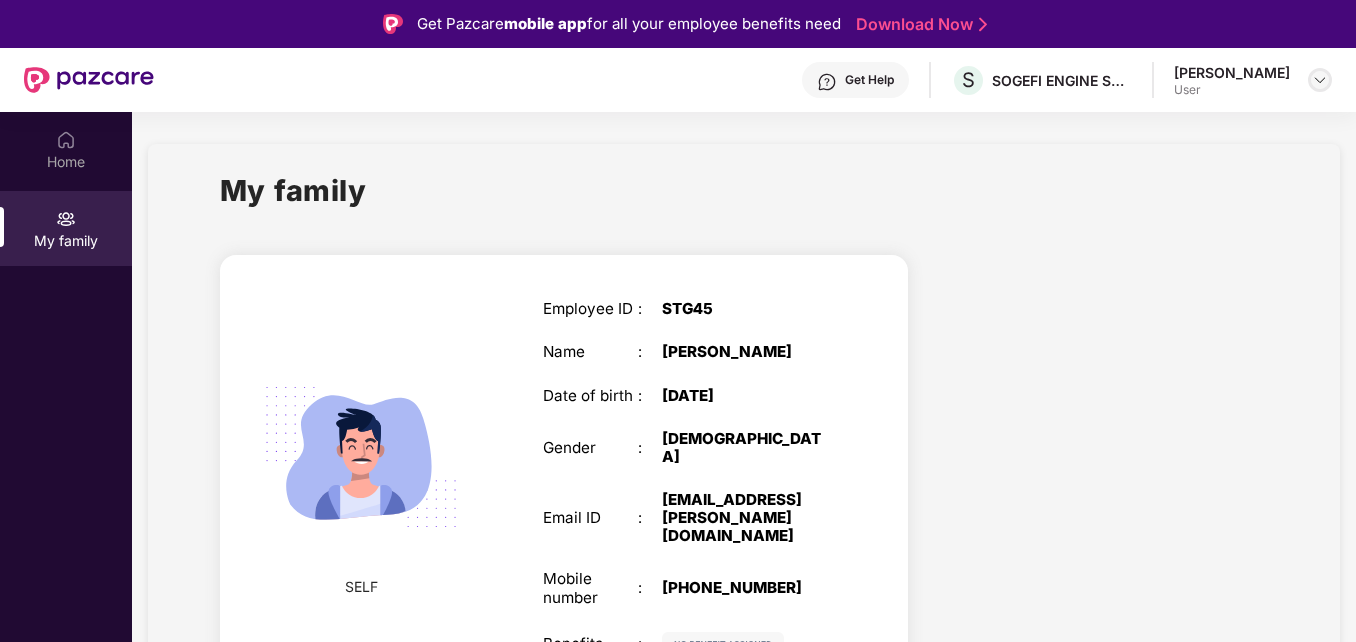 click at bounding box center (1320, 80) 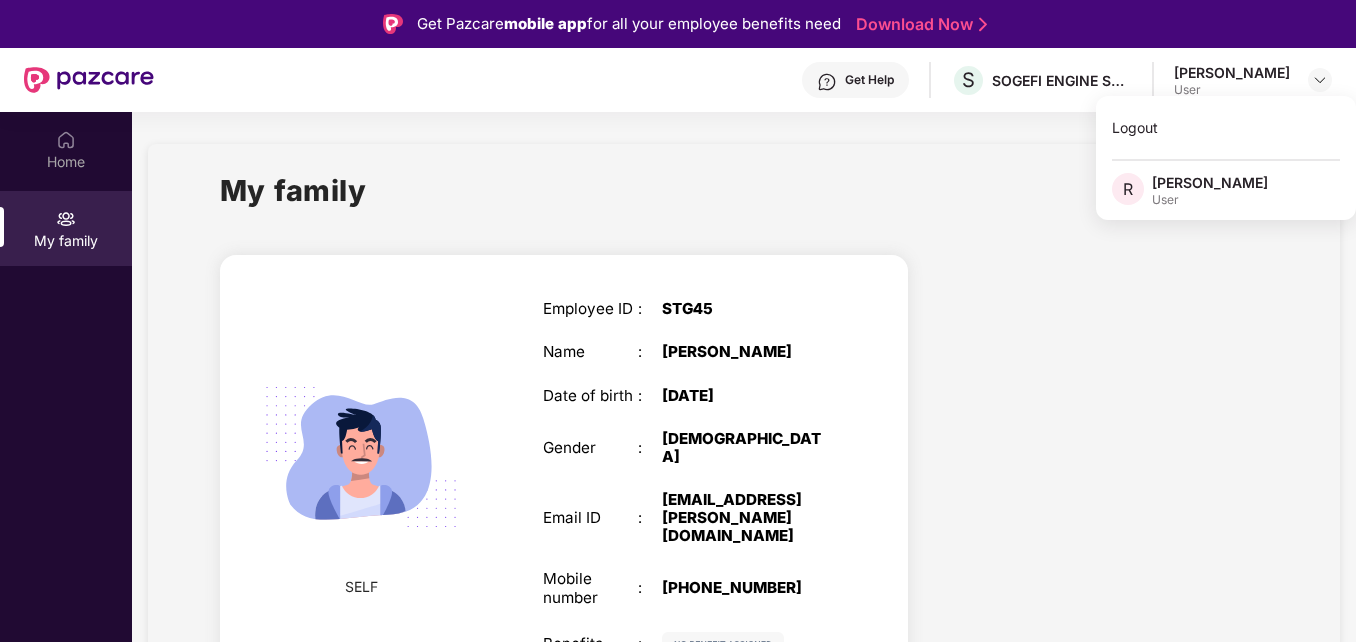 click at bounding box center (1104, 481) 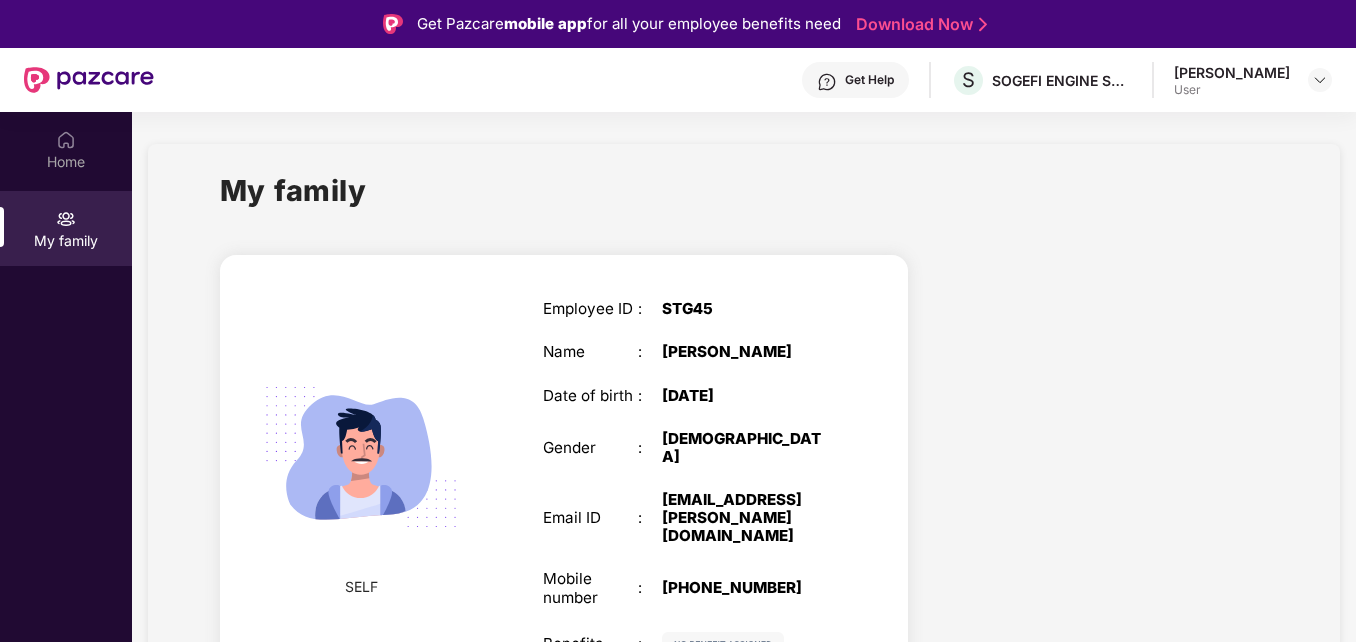 drag, startPoint x: 185, startPoint y: 245, endPoint x: 692, endPoint y: 185, distance: 510.53796 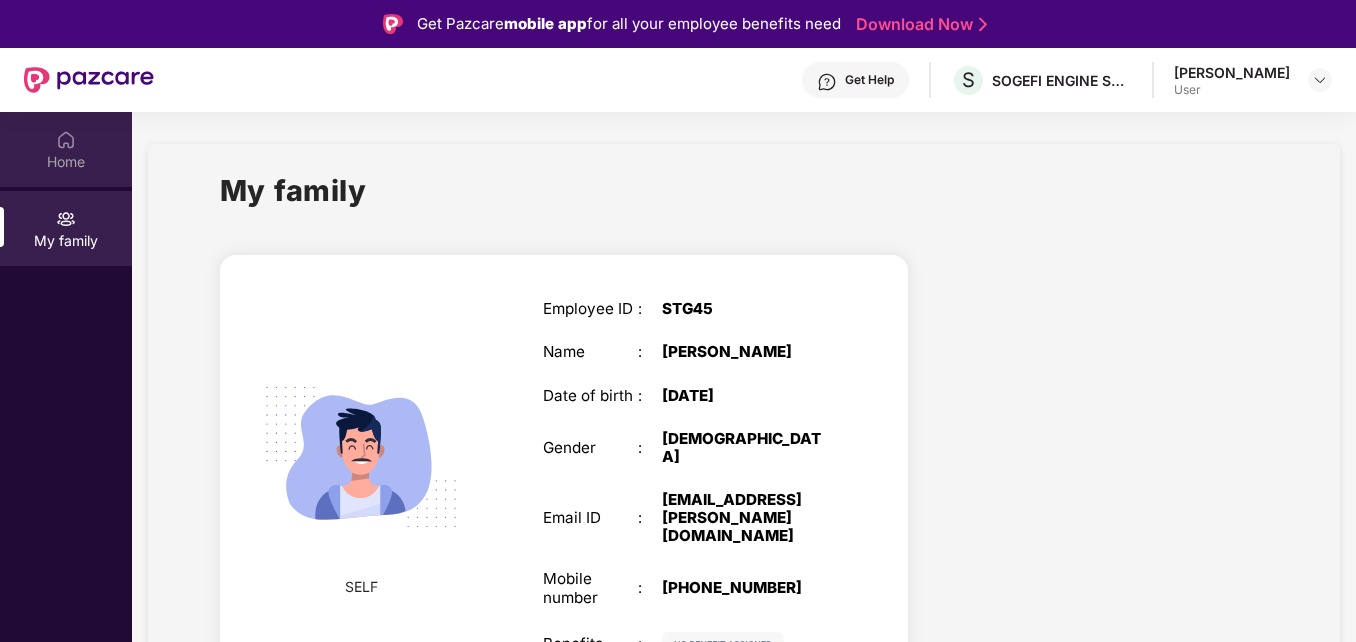 click on "Home" at bounding box center (66, 162) 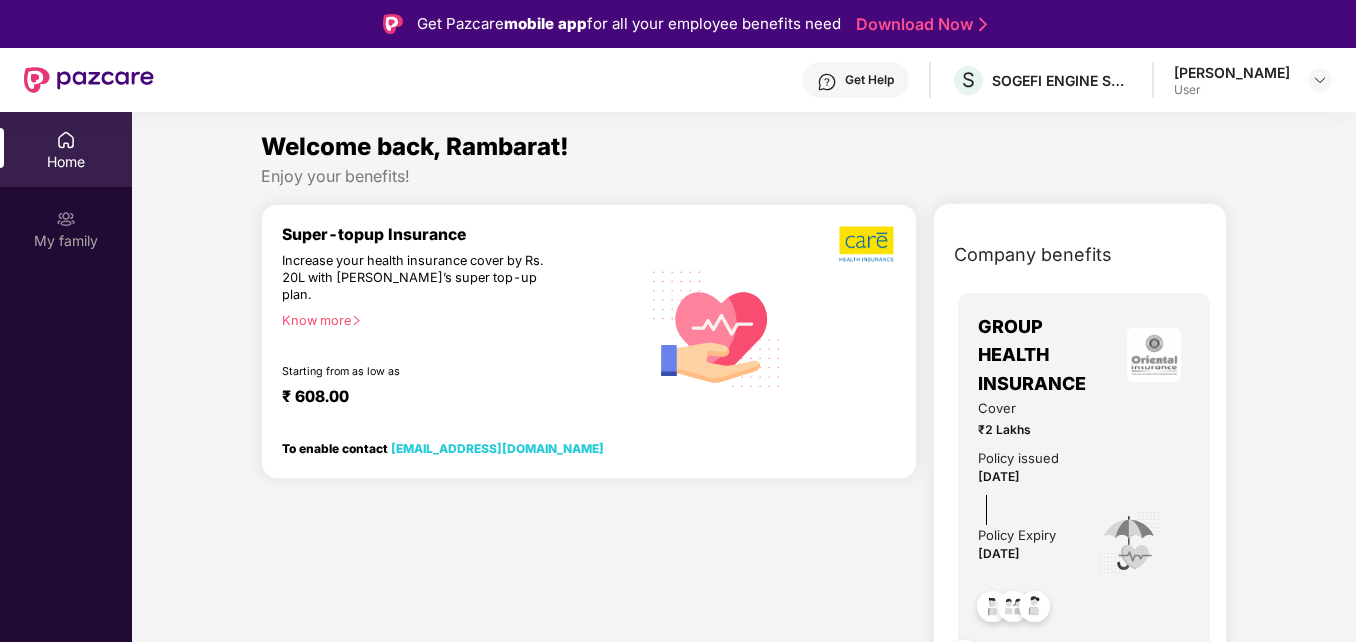 click at bounding box center [66, 140] 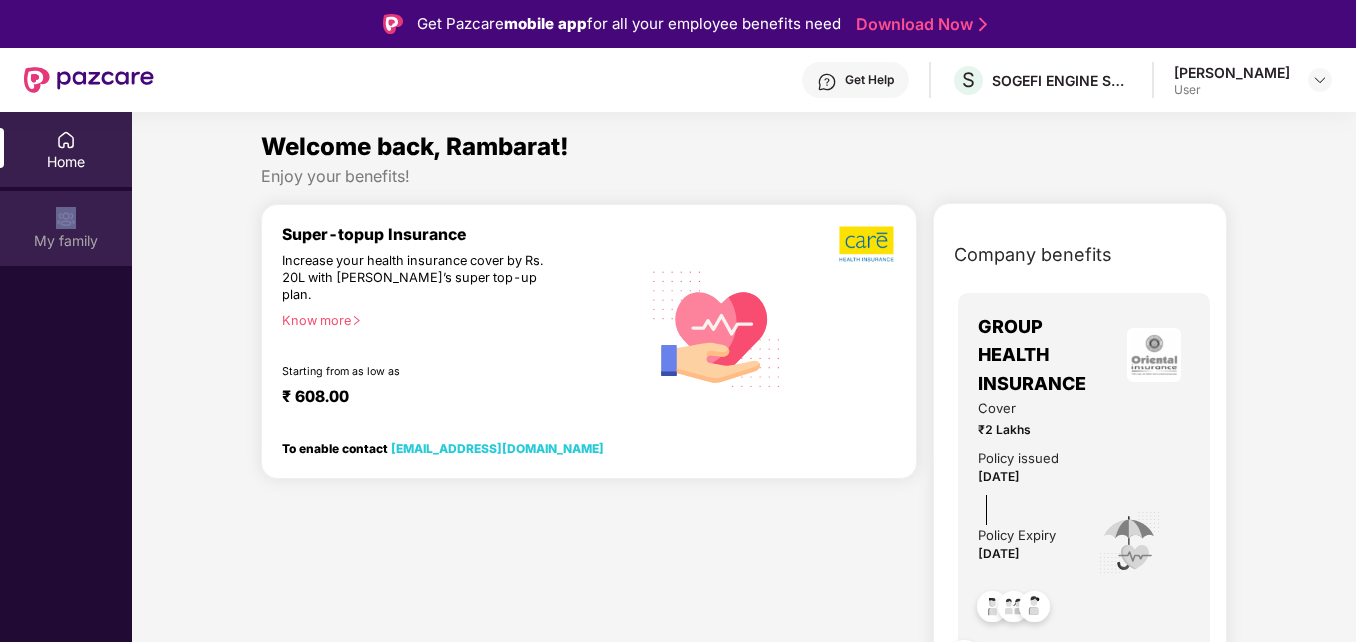 drag, startPoint x: 0, startPoint y: 164, endPoint x: 0, endPoint y: 224, distance: 60 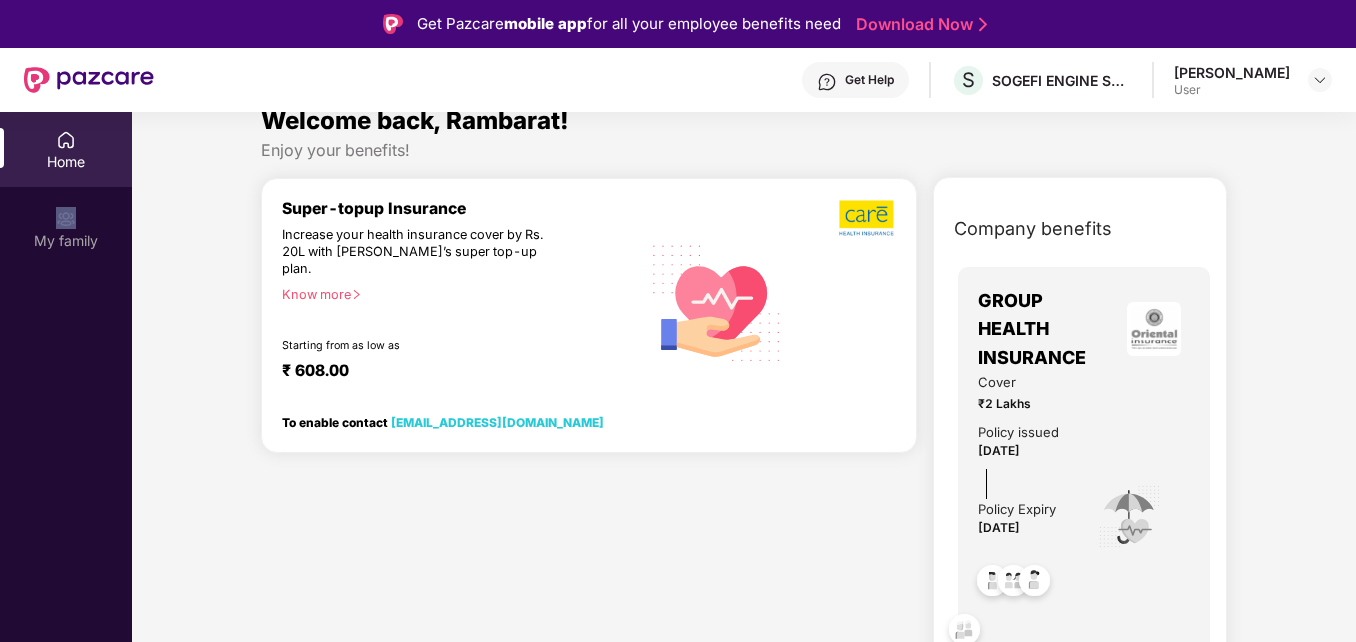 scroll, scrollTop: 0, scrollLeft: 0, axis: both 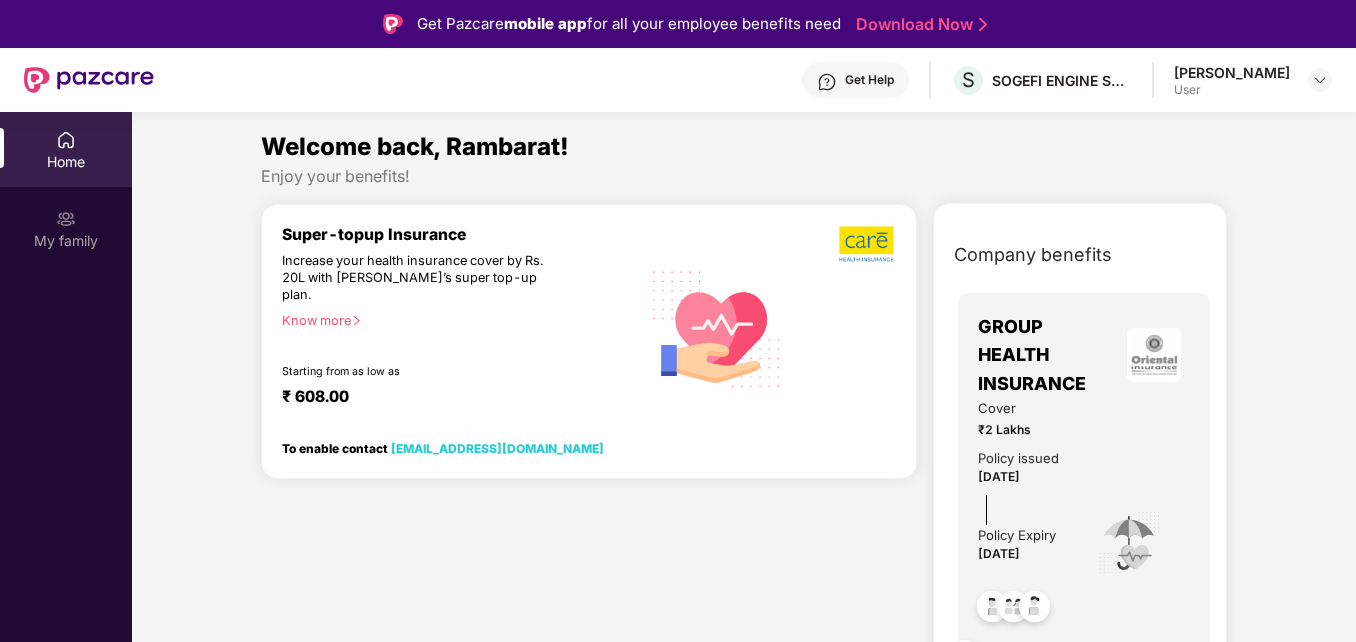 click on "Home" at bounding box center [66, 149] 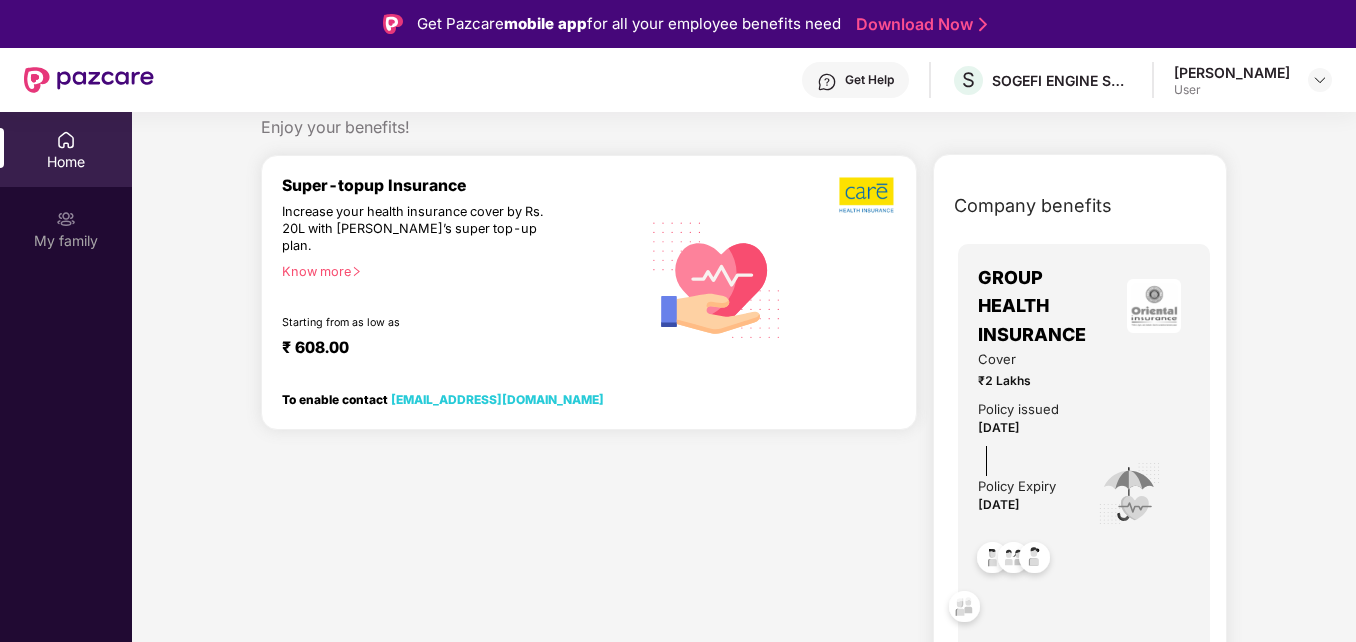 scroll, scrollTop: 74, scrollLeft: 0, axis: vertical 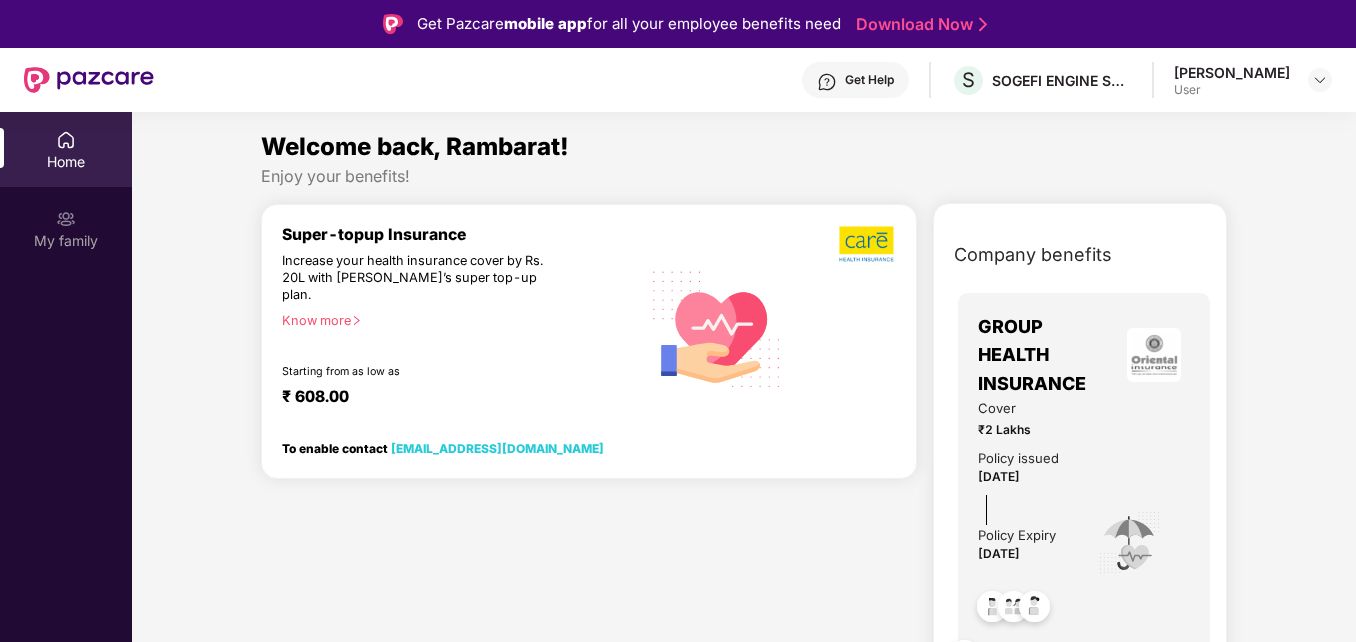 click at bounding box center (867, 244) 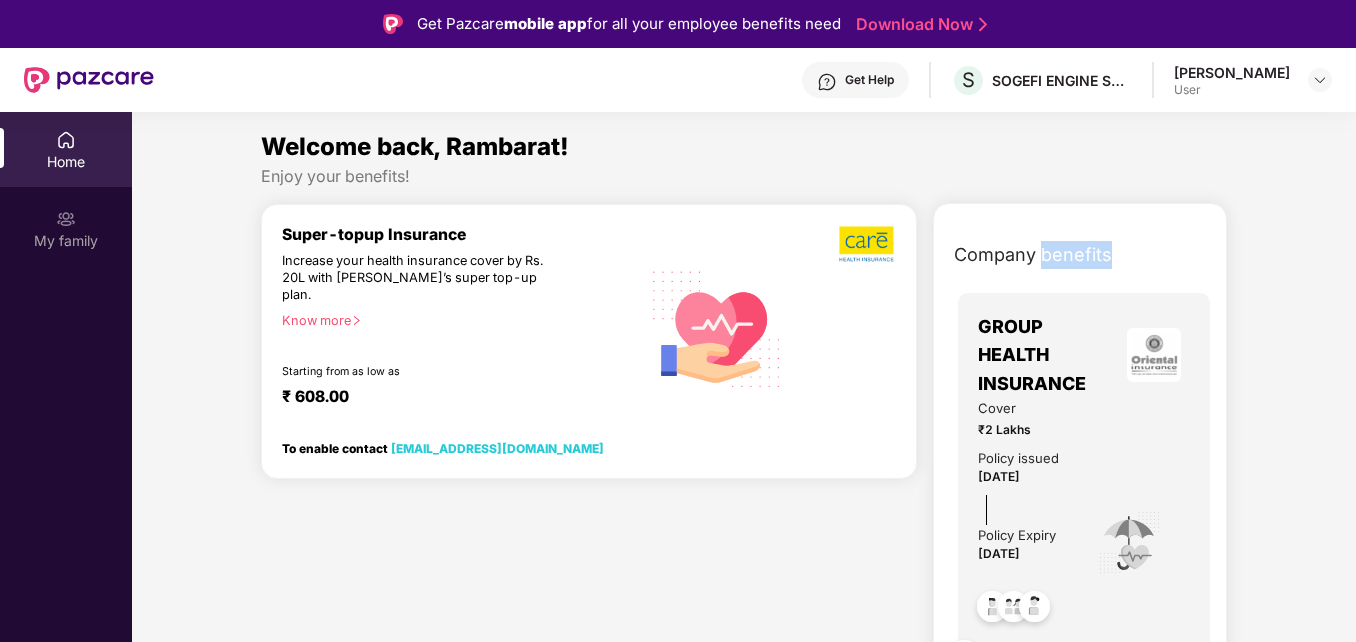 click on "Company benefits" at bounding box center (1033, 255) 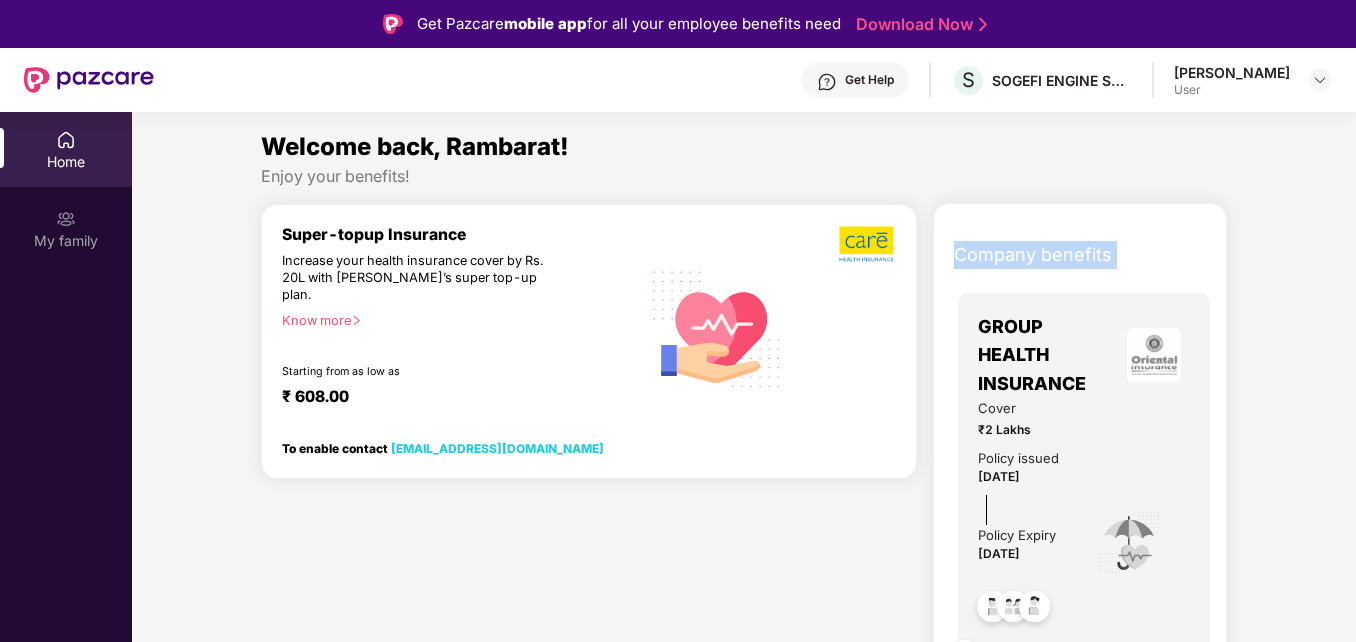 click on "Company benefits" at bounding box center (1033, 255) 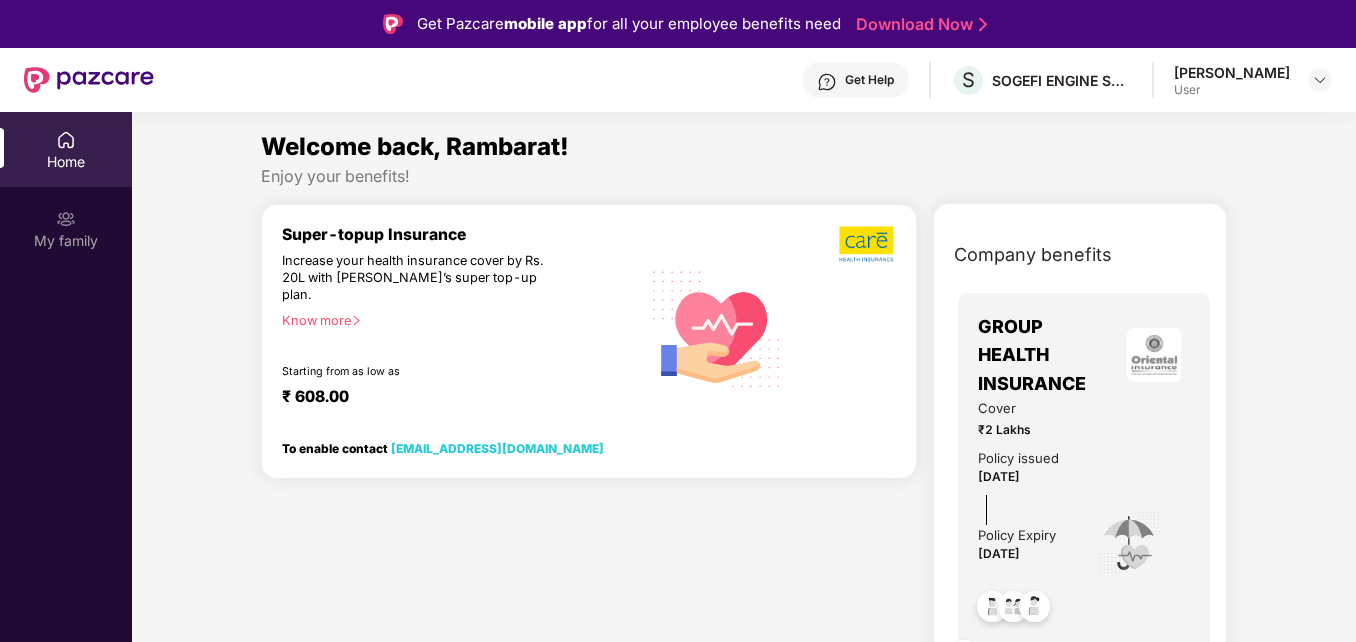 click on "Super-topup Insurance Increase your health insurance cover by Rs. 20L with PazCare’s super top-up plan. Know more  Starting from as low as ₹ 608.00 To enable contact   support@pazcare.com" at bounding box center [589, 515] 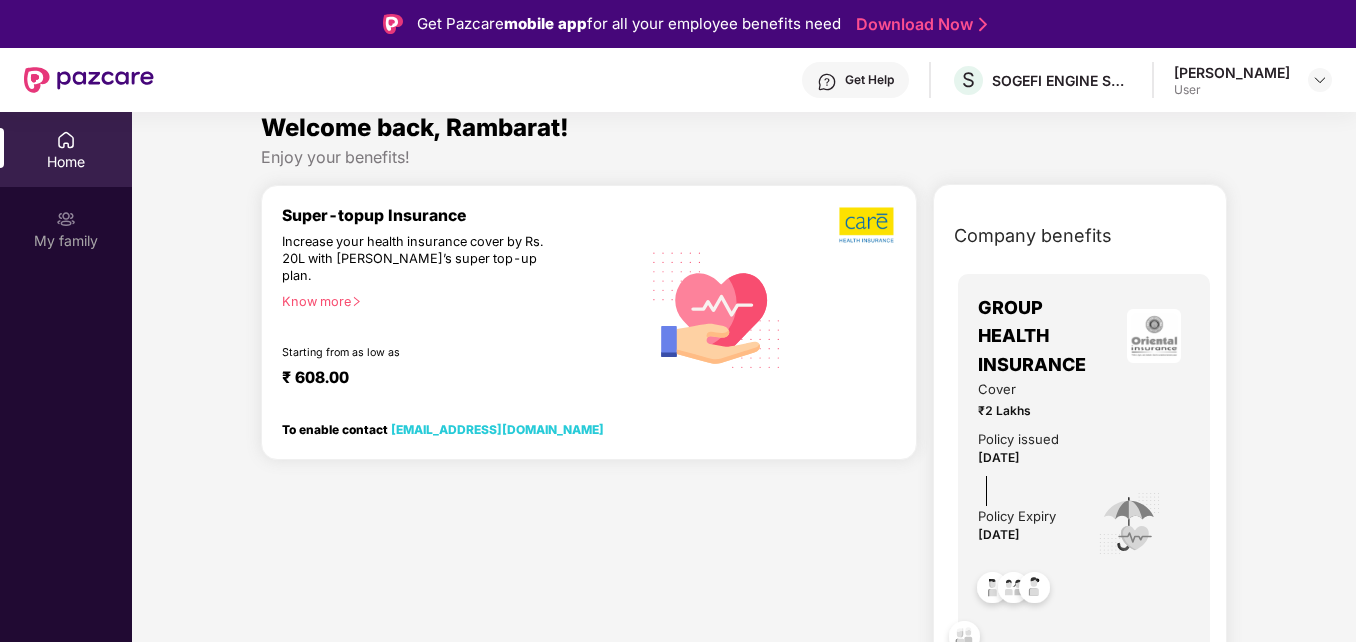 scroll, scrollTop: 74, scrollLeft: 0, axis: vertical 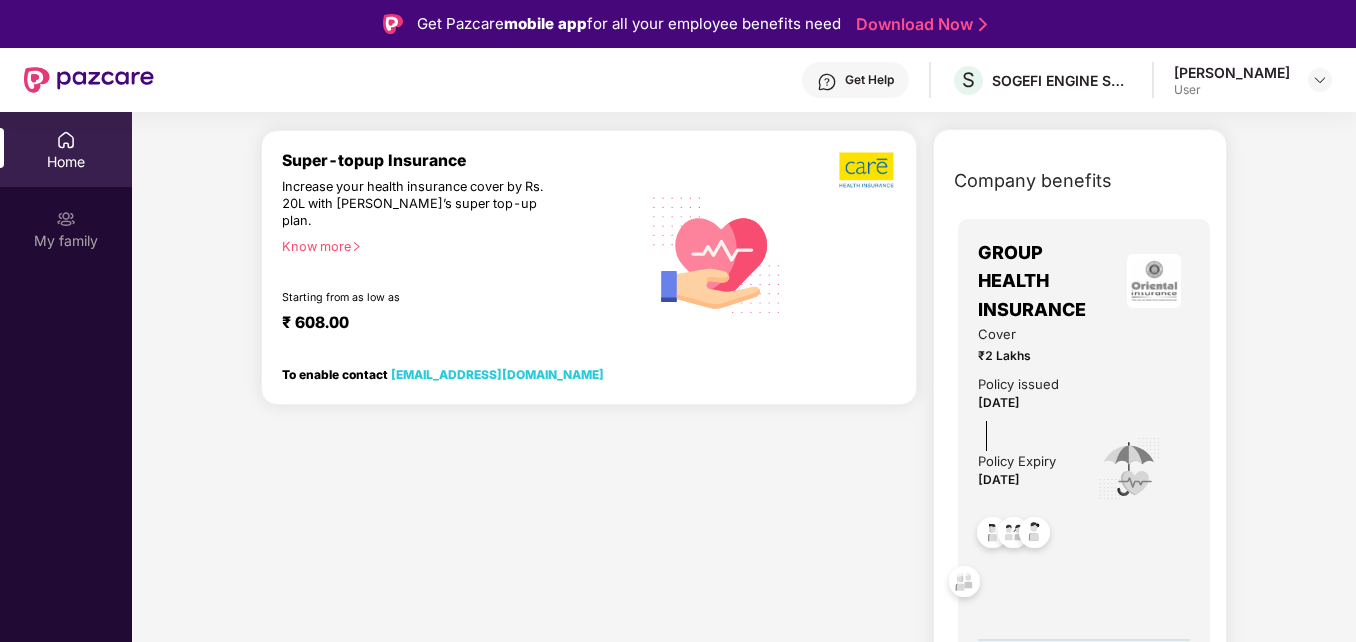 click on "₹ 608.00" at bounding box center [451, 325] 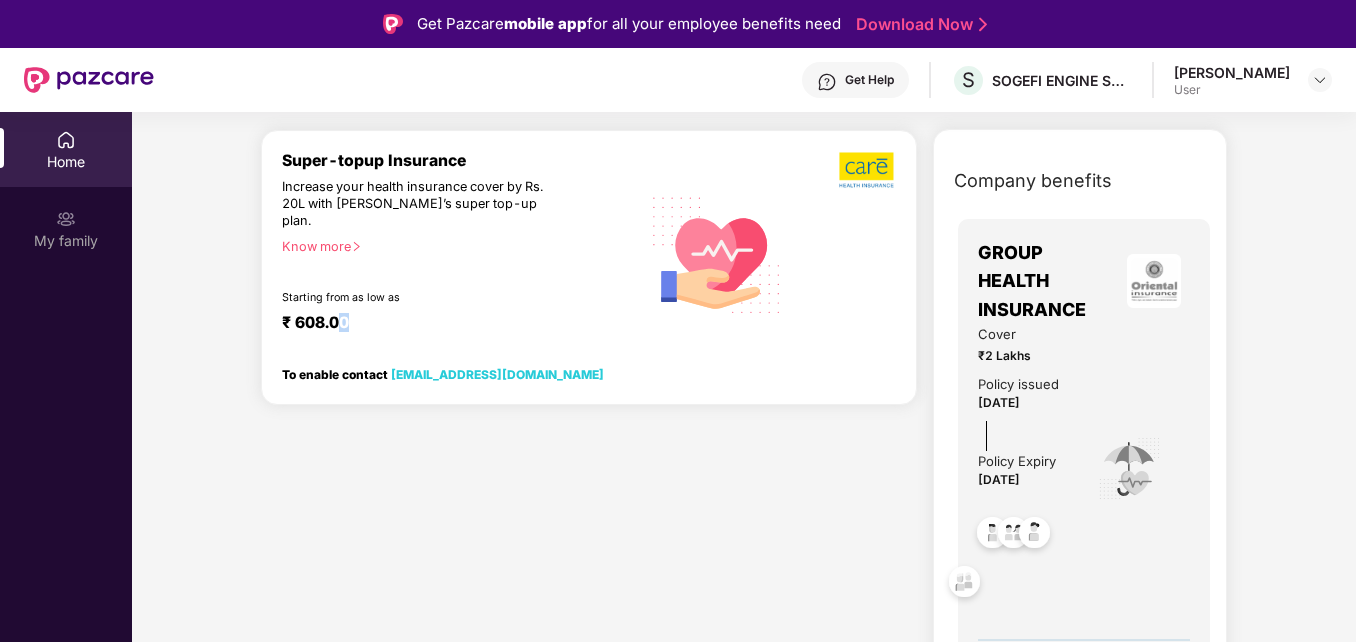 drag, startPoint x: 347, startPoint y: 301, endPoint x: 487, endPoint y: 298, distance: 140.03214 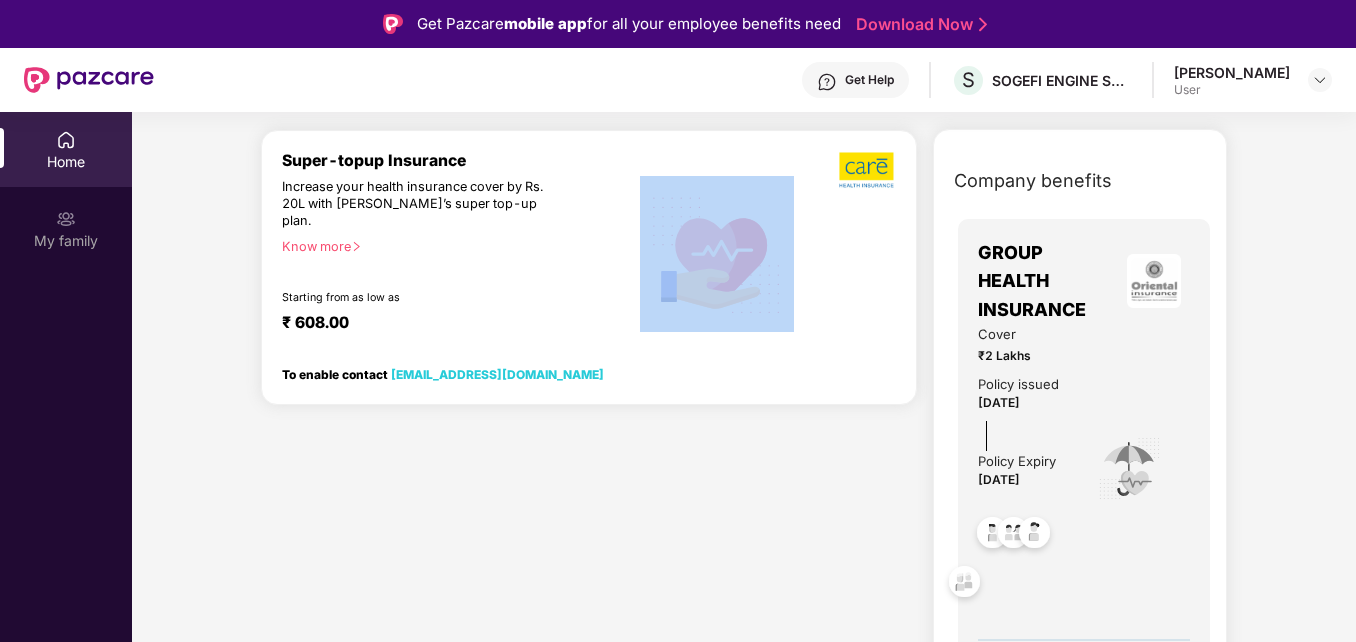 click on "₹ 608.00" at bounding box center [451, 325] 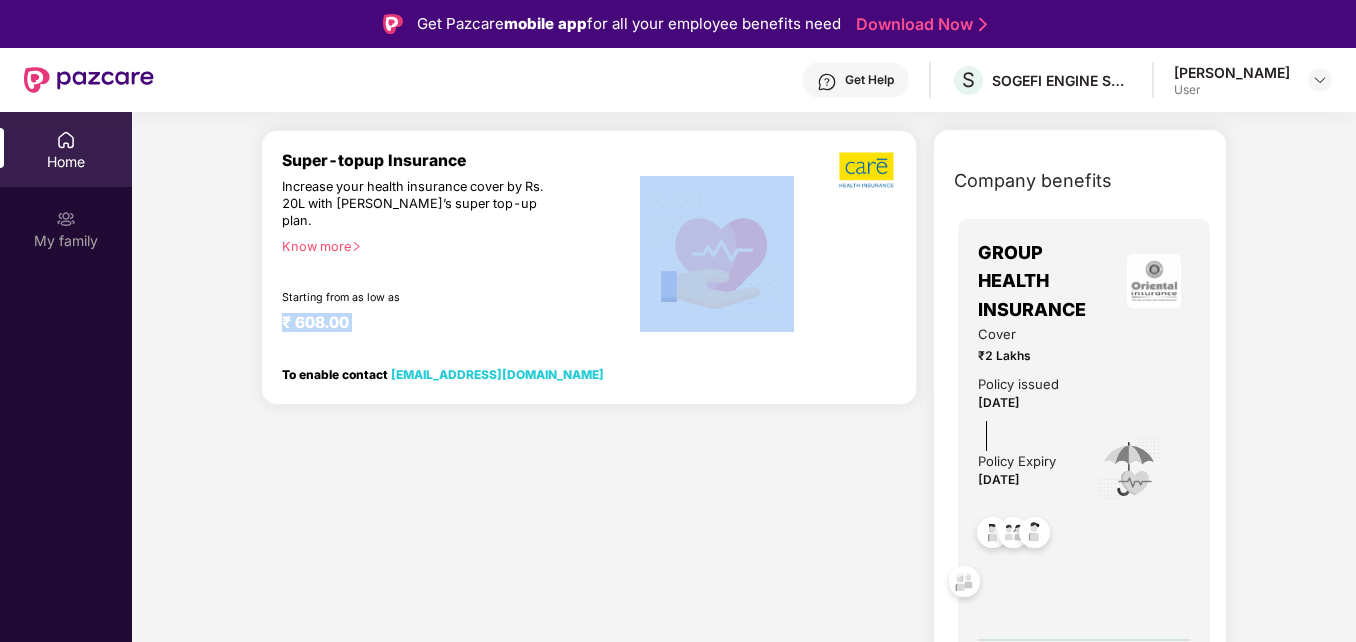 drag, startPoint x: 487, startPoint y: 297, endPoint x: 527, endPoint y: 299, distance: 40.04997 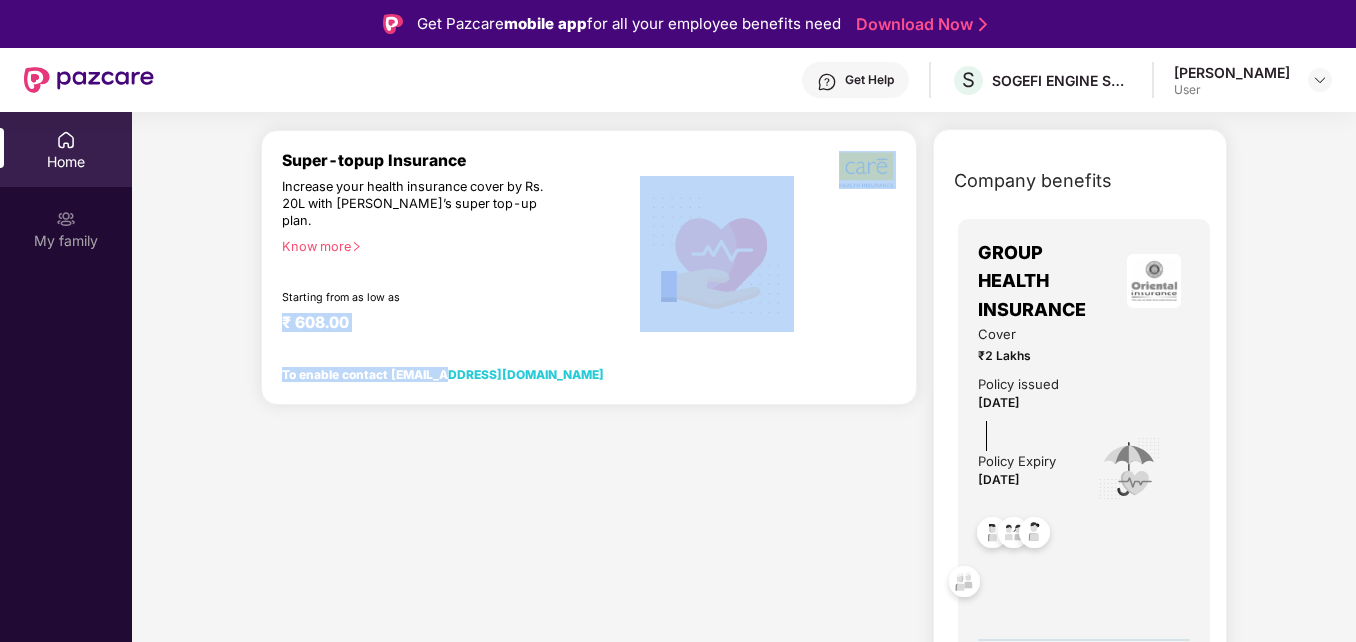 drag, startPoint x: 517, startPoint y: 261, endPoint x: 450, endPoint y: 501, distance: 249.17665 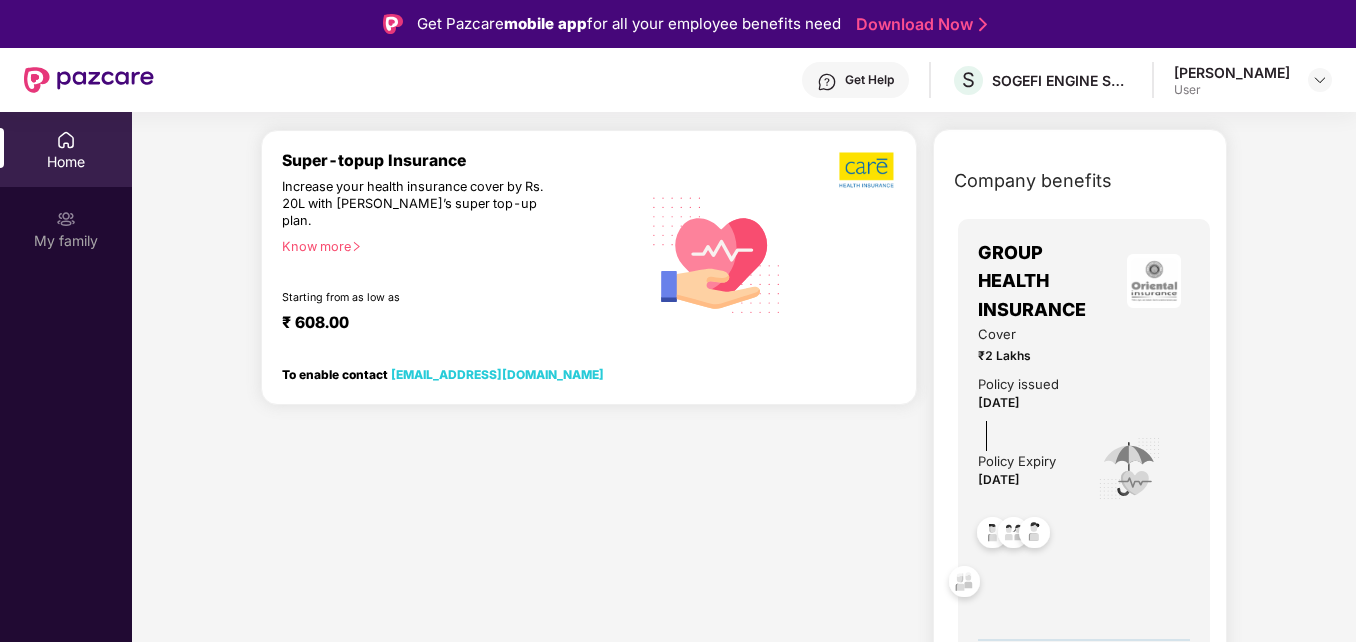 drag, startPoint x: 450, startPoint y: 501, endPoint x: 575, endPoint y: 411, distance: 154.02922 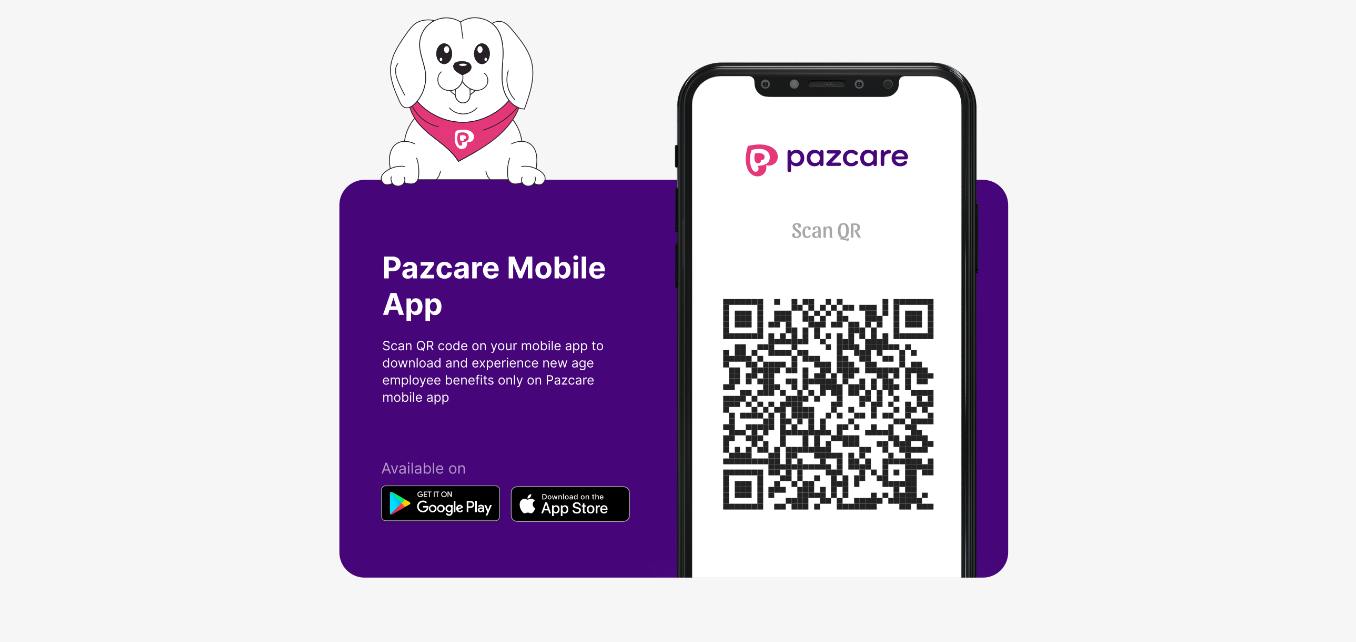 scroll, scrollTop: 0, scrollLeft: 0, axis: both 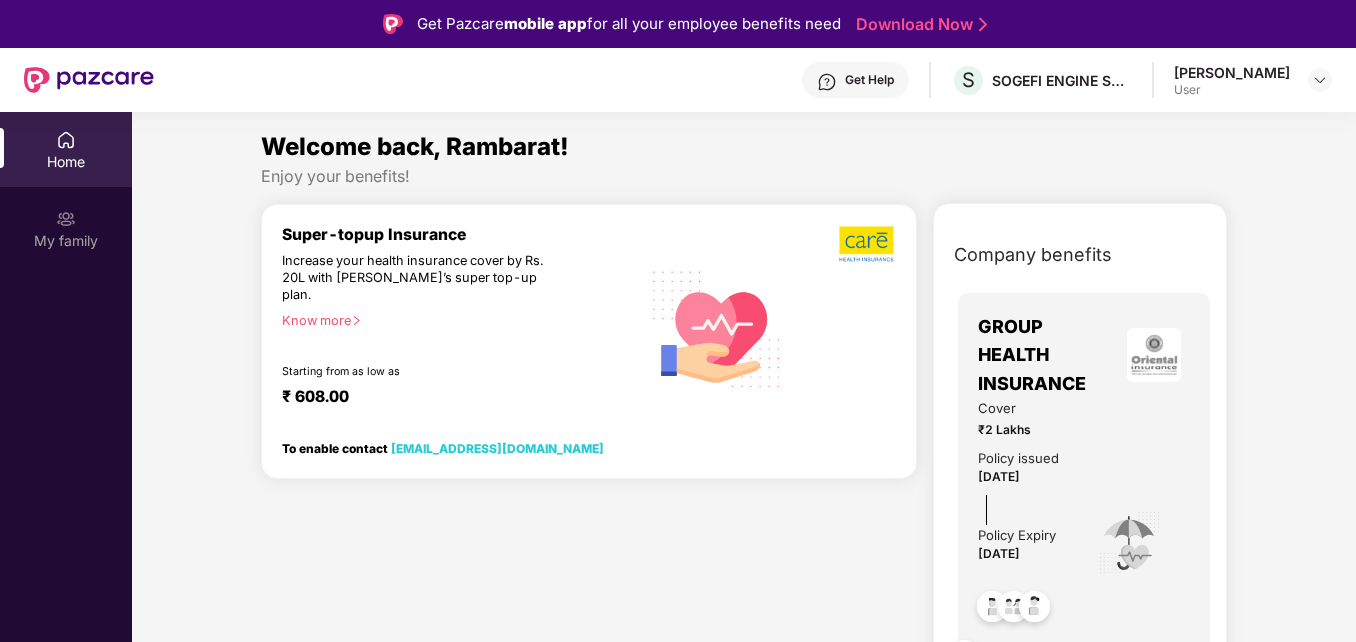 click on "Download Now" at bounding box center [918, 24] 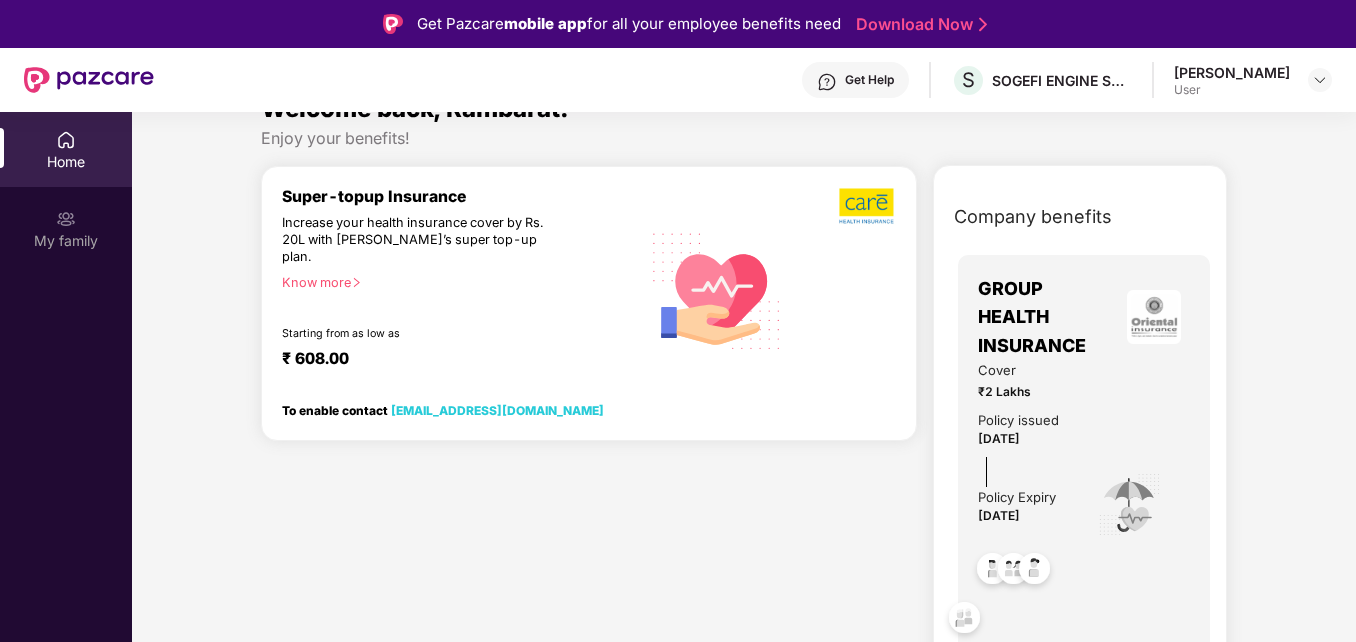 scroll, scrollTop: 74, scrollLeft: 0, axis: vertical 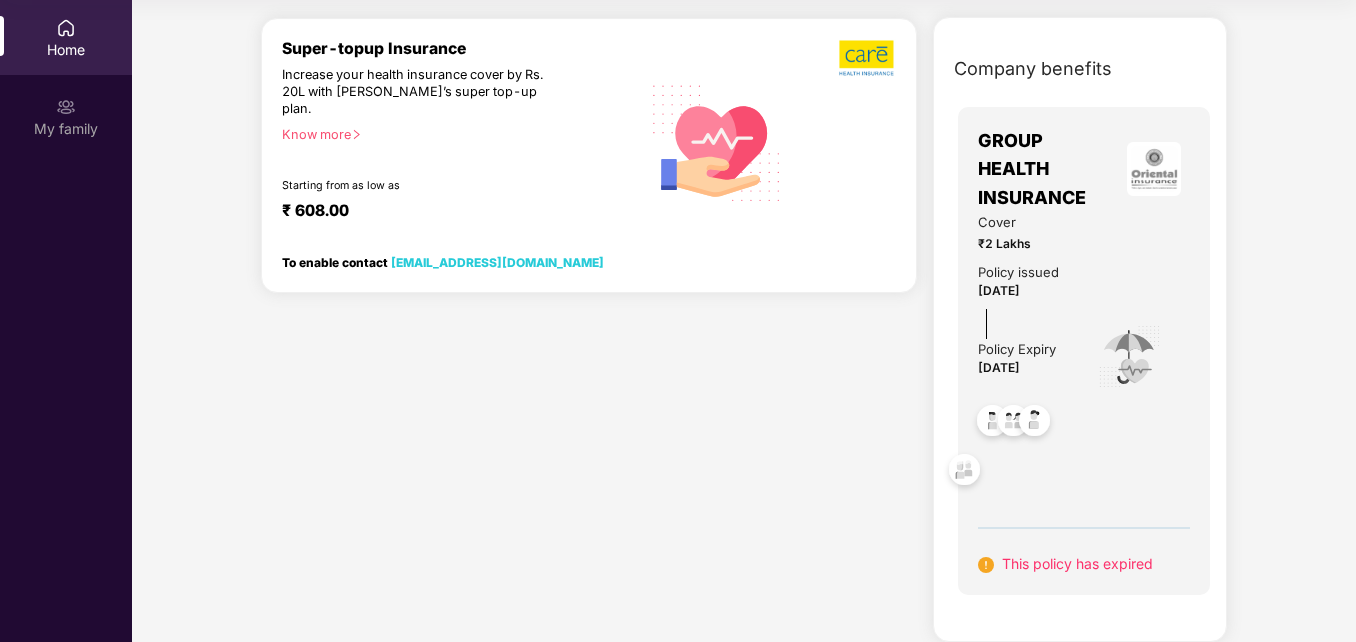 click at bounding box center [964, 472] 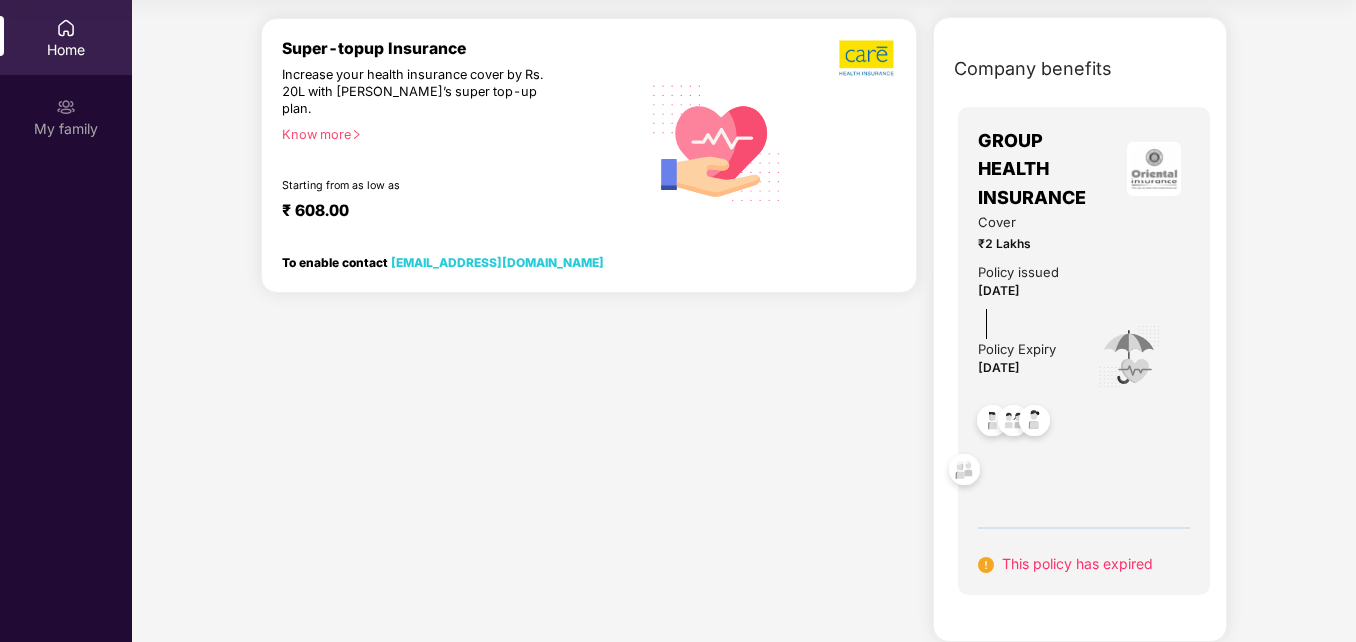 click at bounding box center (1034, 423) 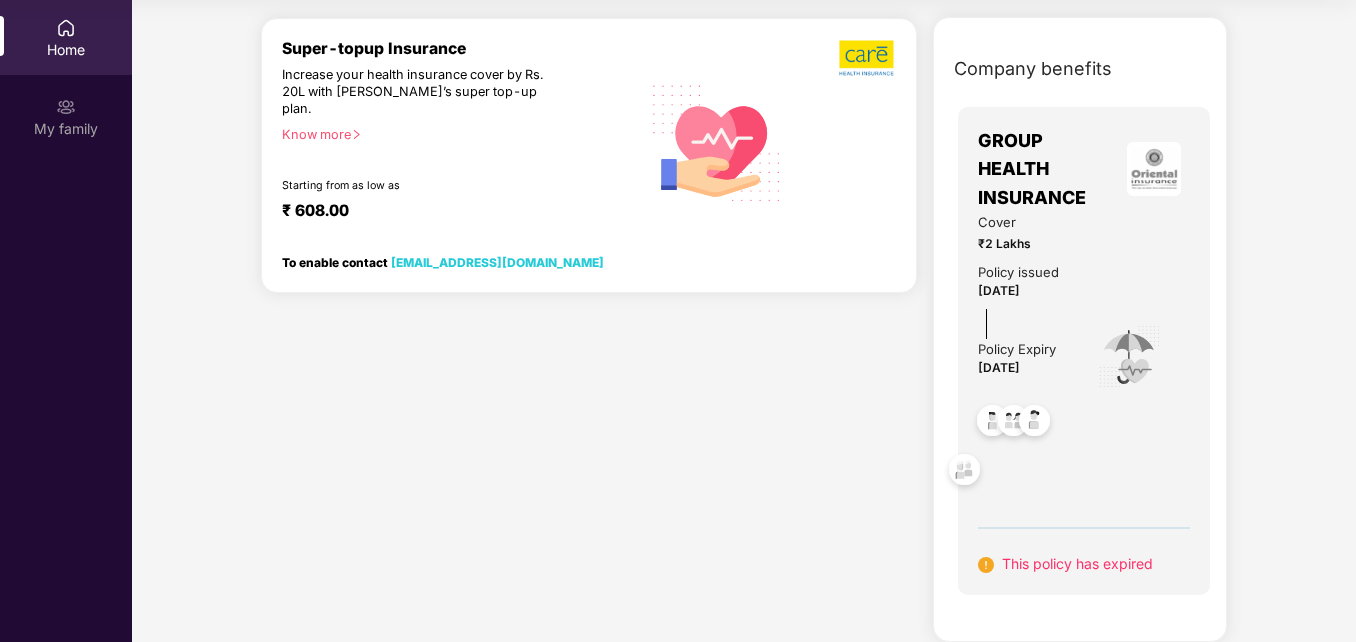 click at bounding box center [1013, 423] 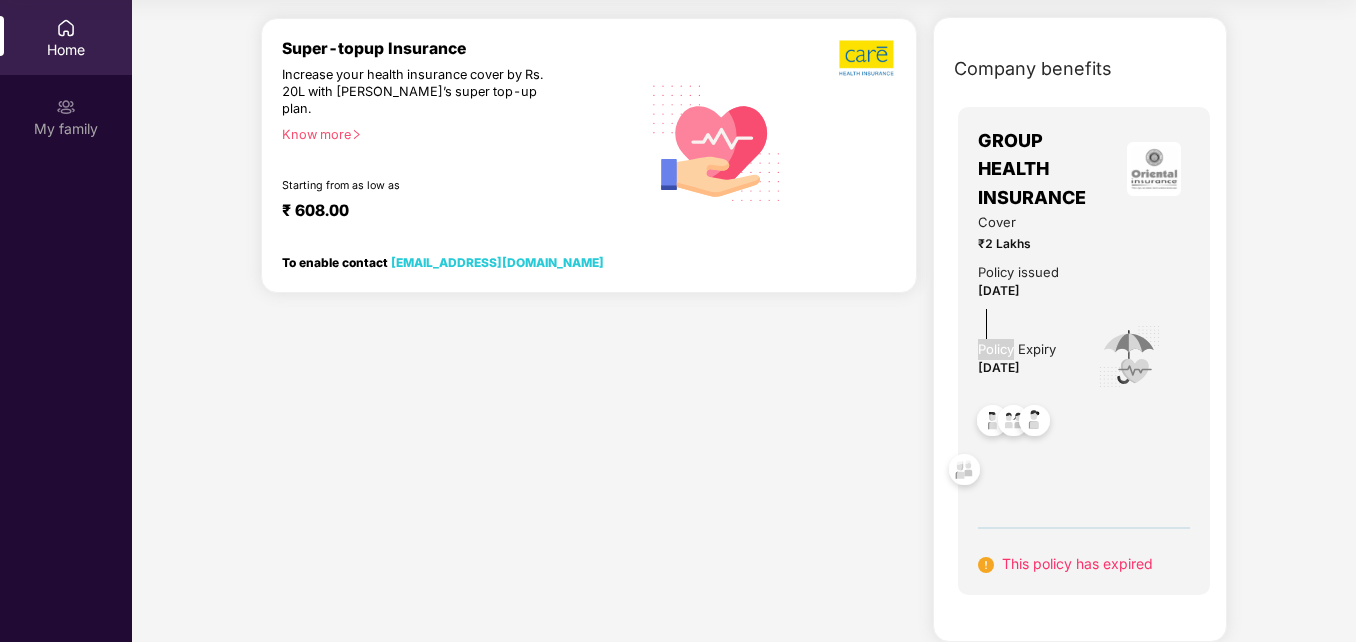 click on "Policy Expiry [DATE]" at bounding box center [1017, 359] 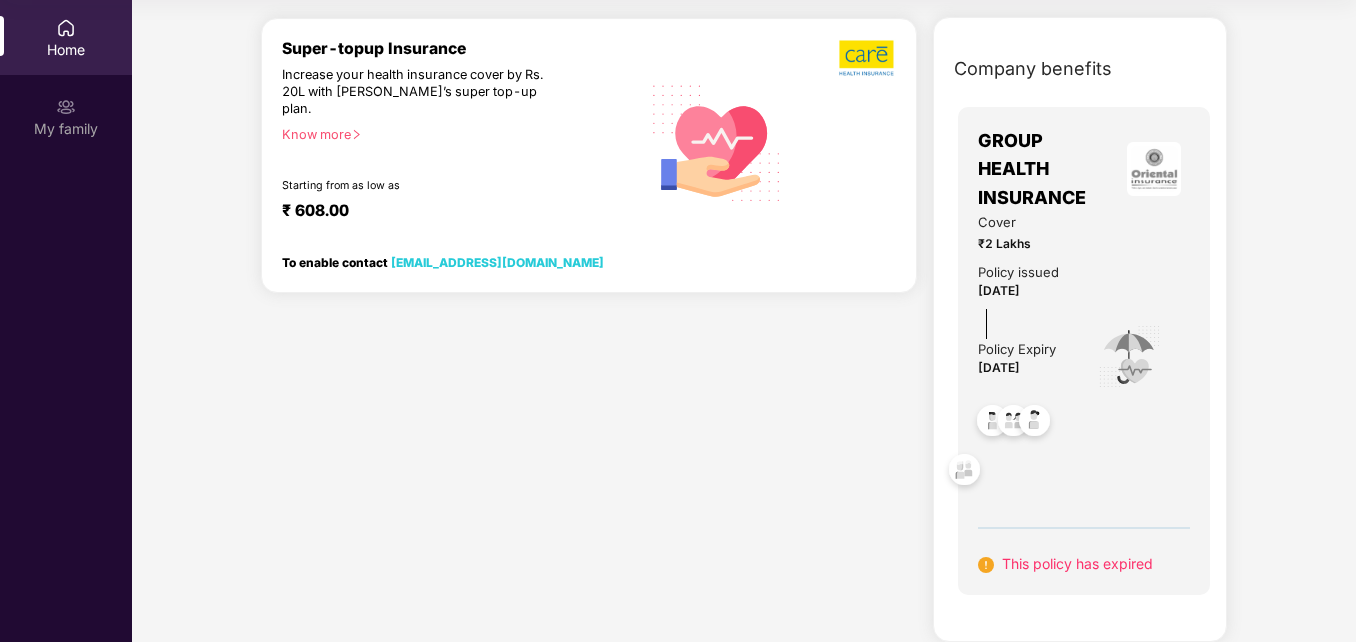 drag, startPoint x: 1132, startPoint y: 341, endPoint x: 1017, endPoint y: 262, distance: 139.52061 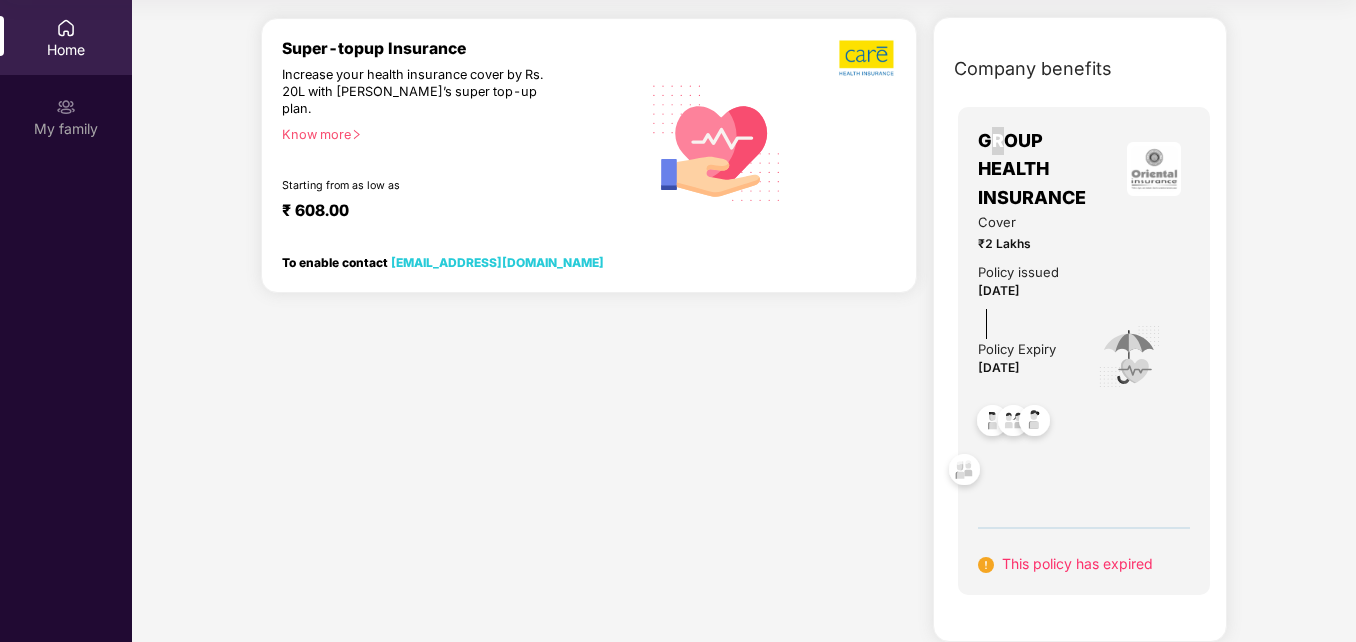 drag, startPoint x: 1002, startPoint y: 136, endPoint x: 1145, endPoint y: 165, distance: 145.91093 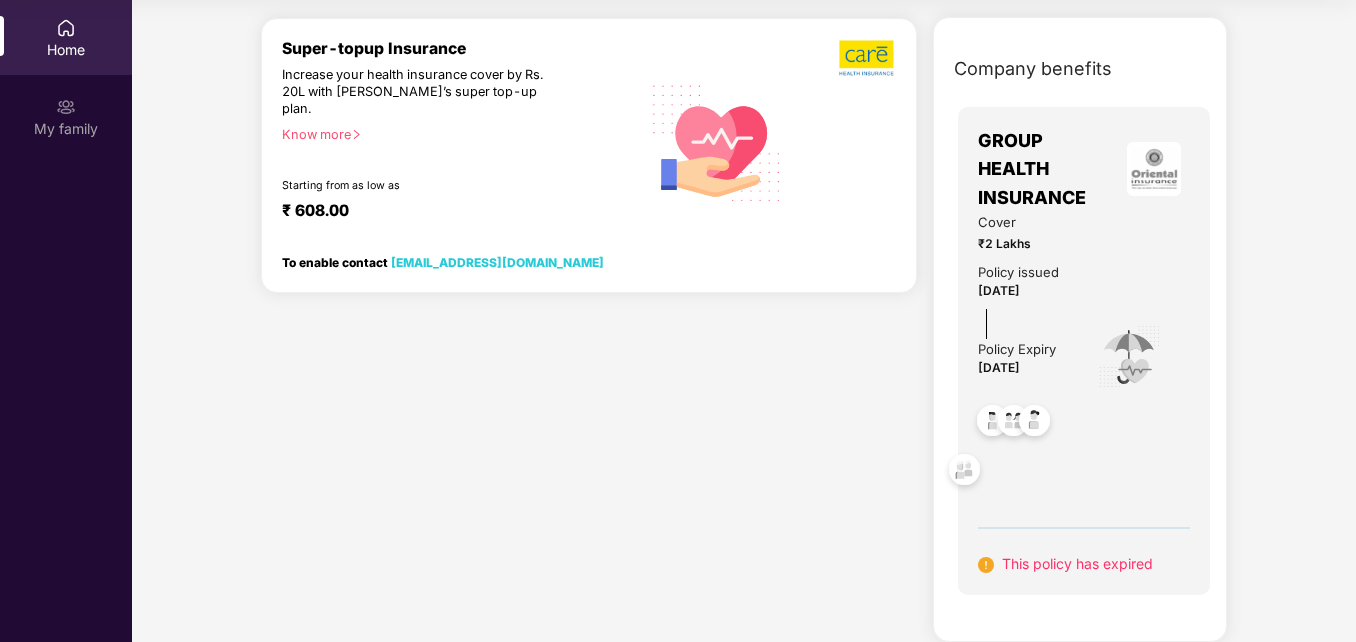 click on "Company benefits" at bounding box center (1033, 69) 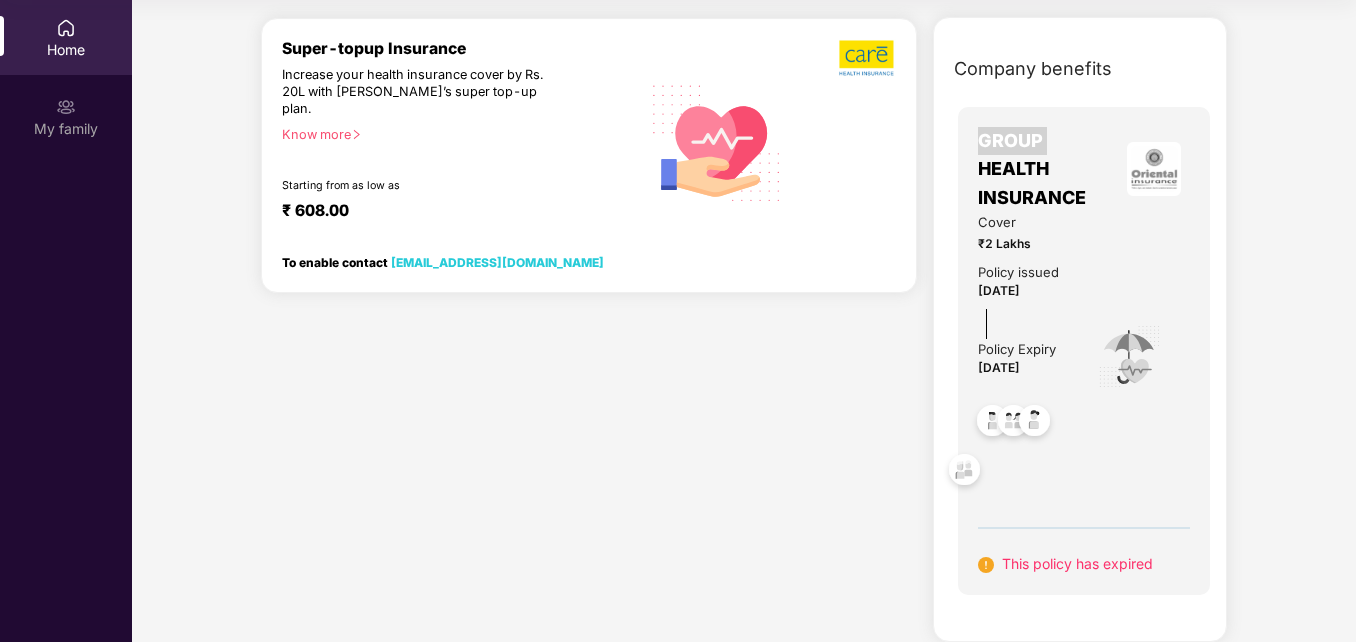 click on "Company benefits GROUP HEALTH INSURANCE Cover ₹2 Lakhs    Policy issued [DATE] Policy Expiry [DATE] This policy has expired" at bounding box center [1080, 342] 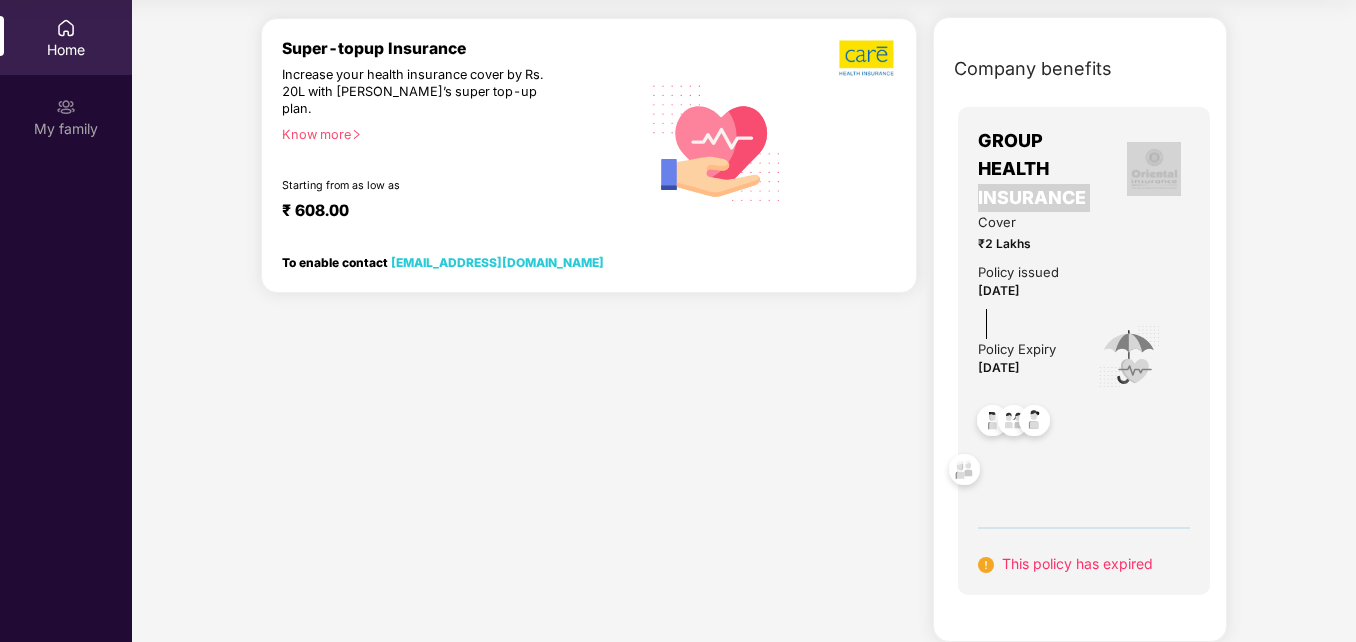 drag, startPoint x: 925, startPoint y: 181, endPoint x: 925, endPoint y: 215, distance: 34 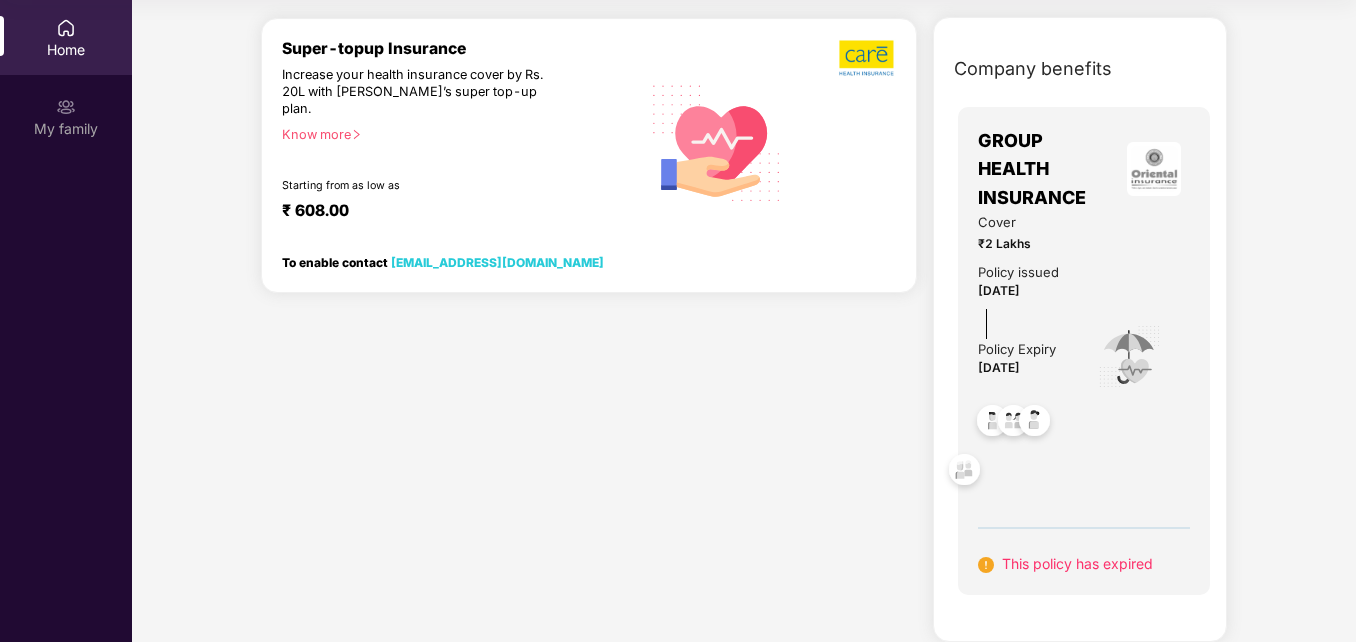 drag, startPoint x: 925, startPoint y: 215, endPoint x: 991, endPoint y: 346, distance: 146.68674 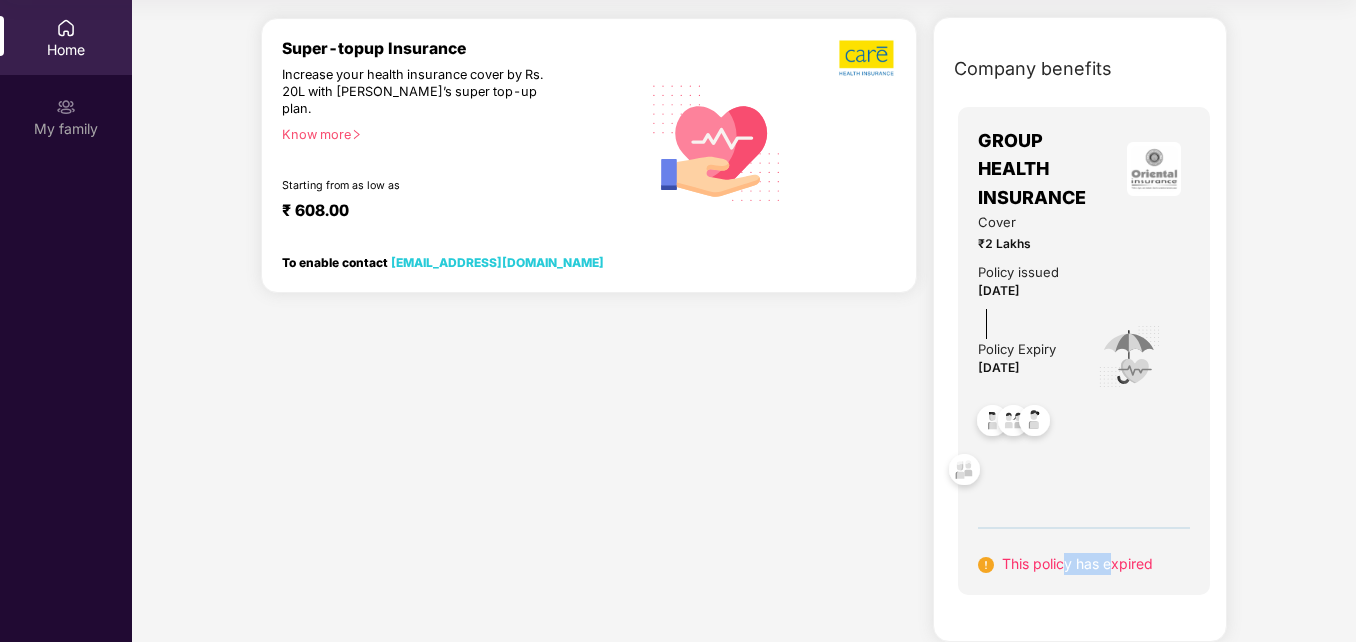 drag, startPoint x: 1036, startPoint y: 562, endPoint x: 1110, endPoint y: 568, distance: 74.24284 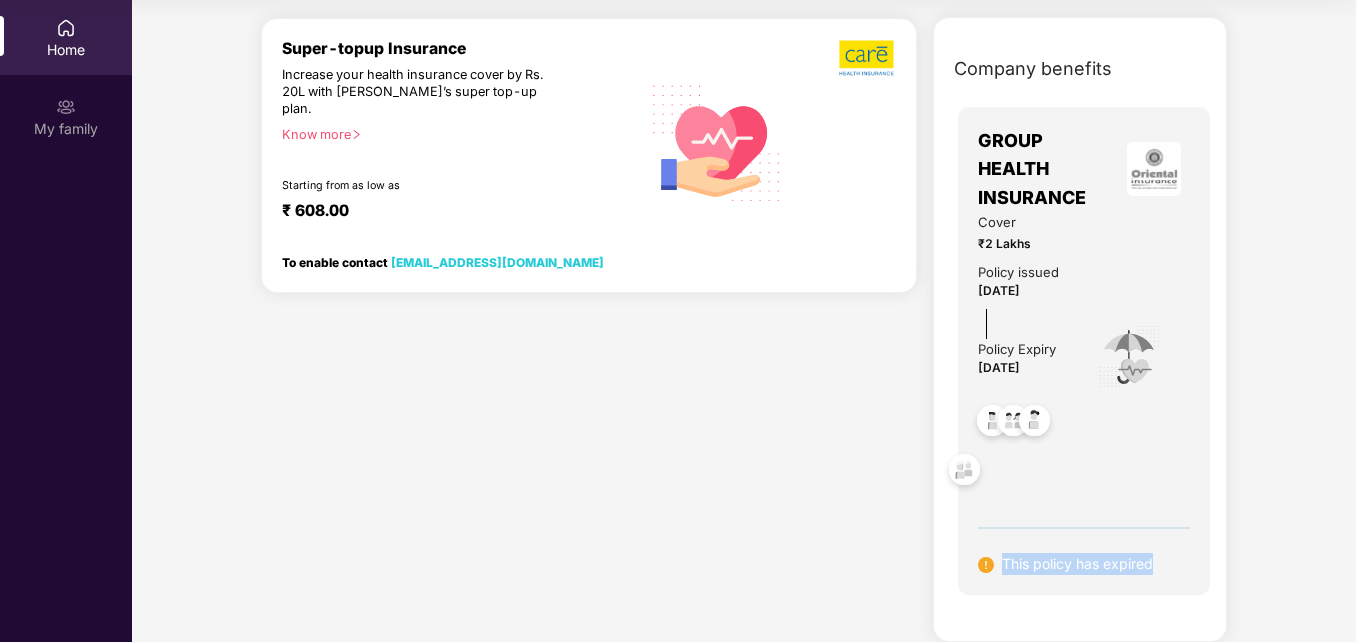 drag, startPoint x: 999, startPoint y: 563, endPoint x: 1161, endPoint y: 578, distance: 162.69296 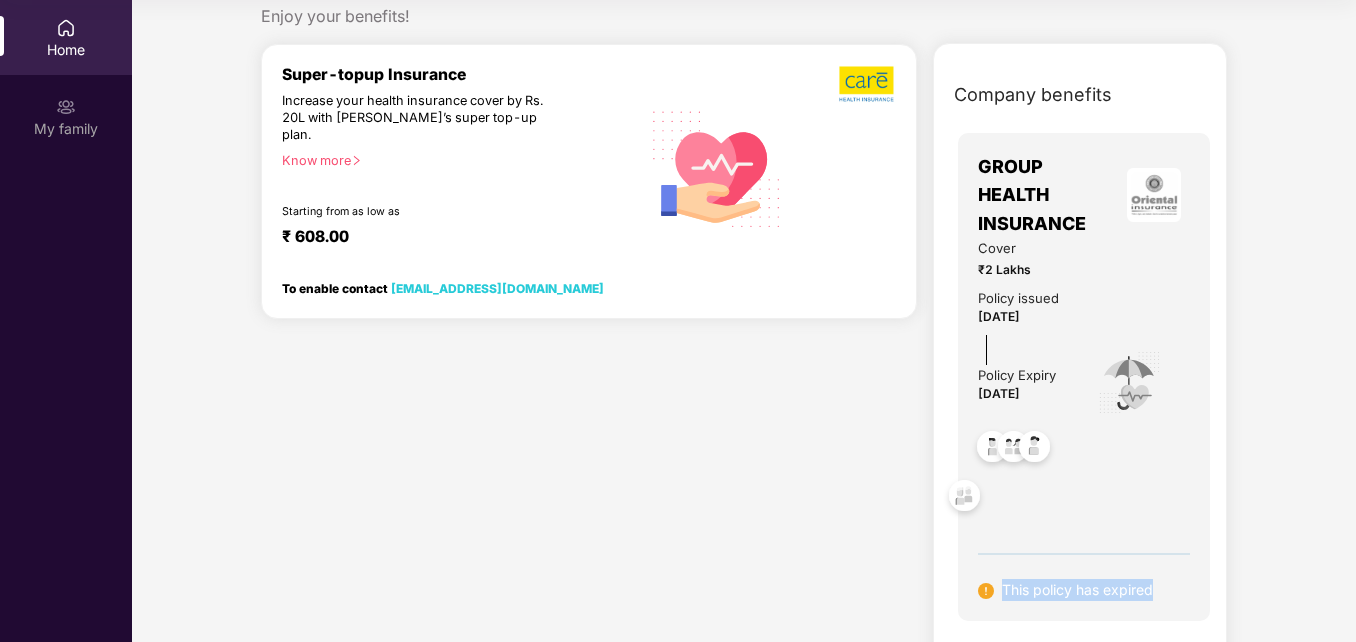scroll, scrollTop: 74, scrollLeft: 0, axis: vertical 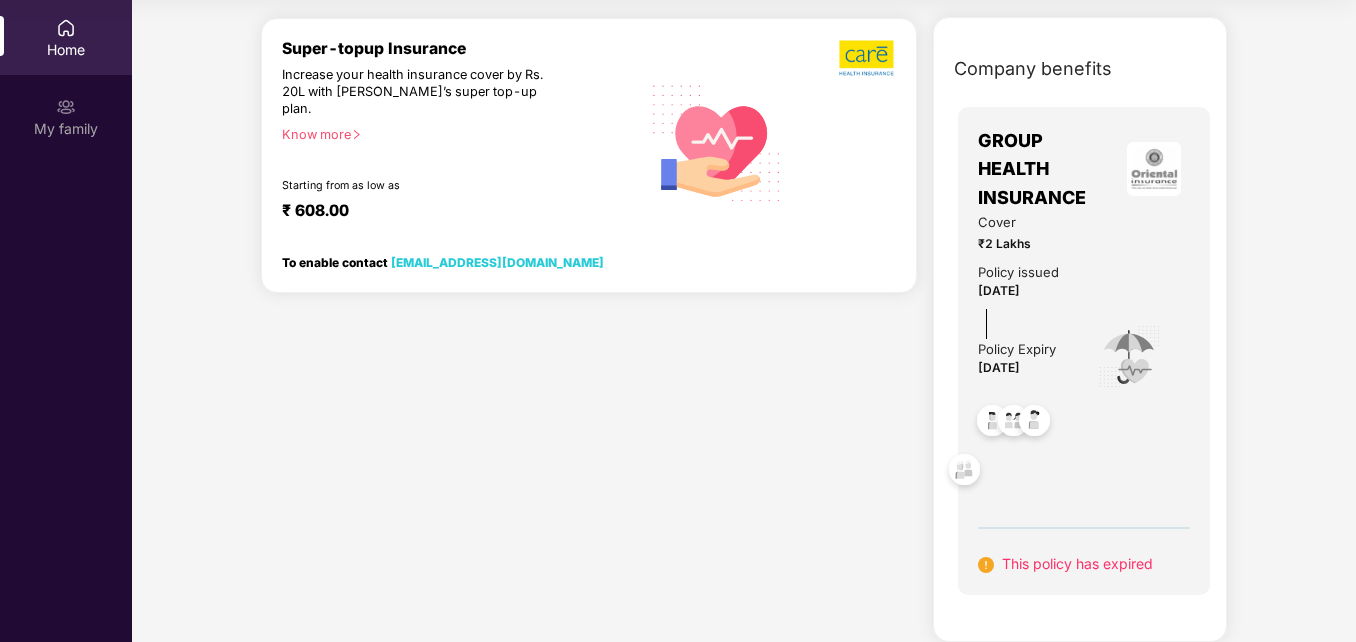 click on "Increase your health insurance cover by Rs. 20L with [PERSON_NAME]’s super top-up plan." at bounding box center (418, 92) 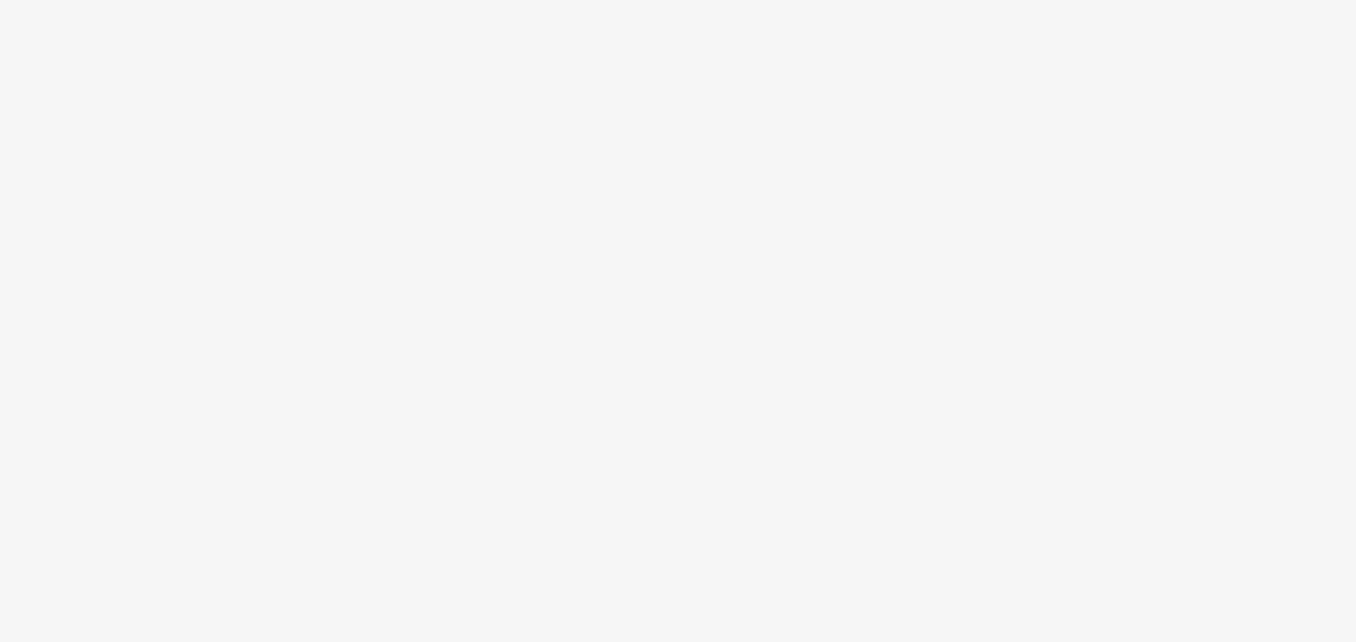scroll, scrollTop: 0, scrollLeft: 0, axis: both 